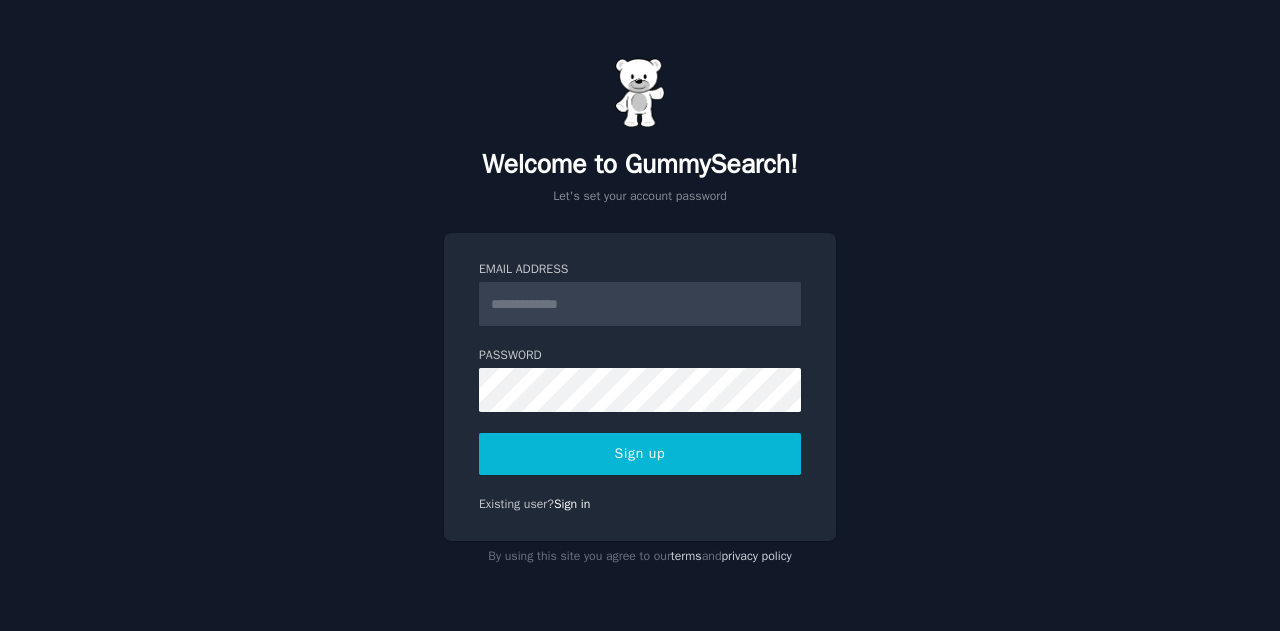 scroll, scrollTop: 0, scrollLeft: 0, axis: both 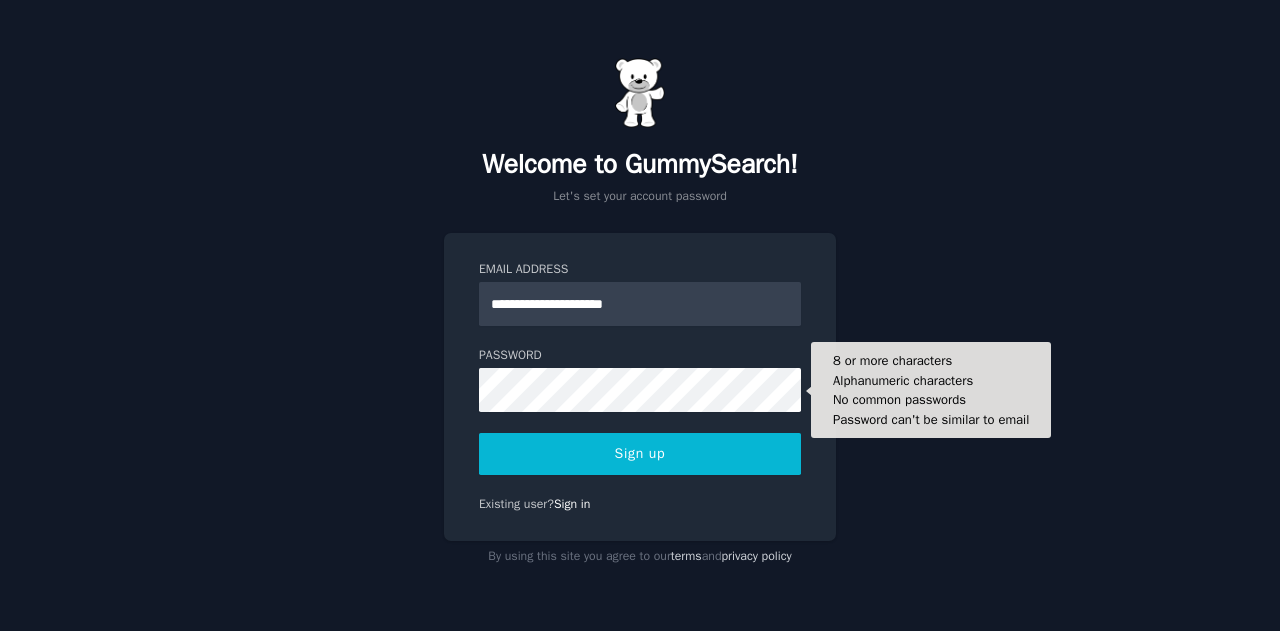 type on "**********" 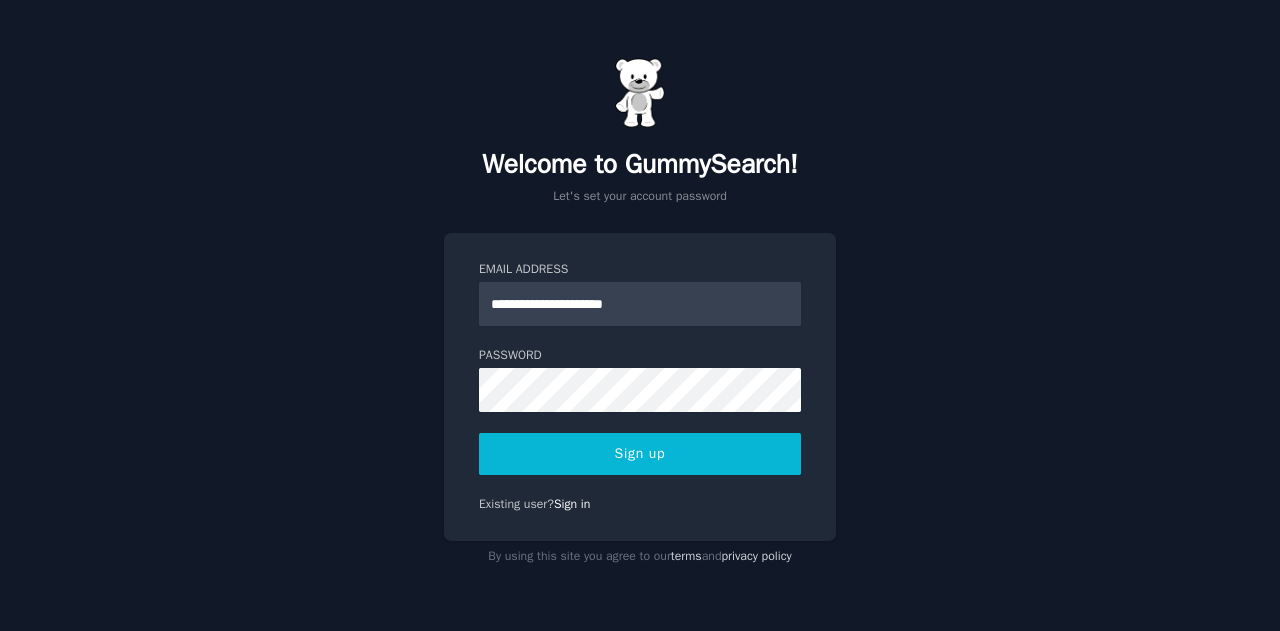 click on "Sign up" at bounding box center (640, 454) 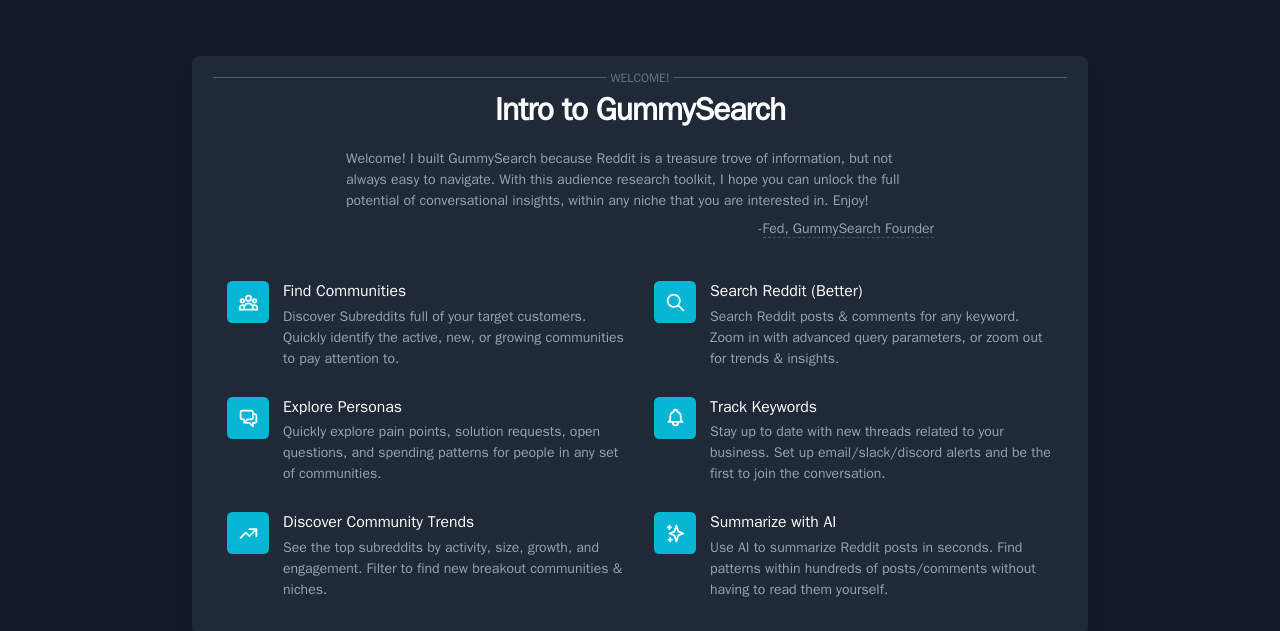 scroll, scrollTop: 0, scrollLeft: 0, axis: both 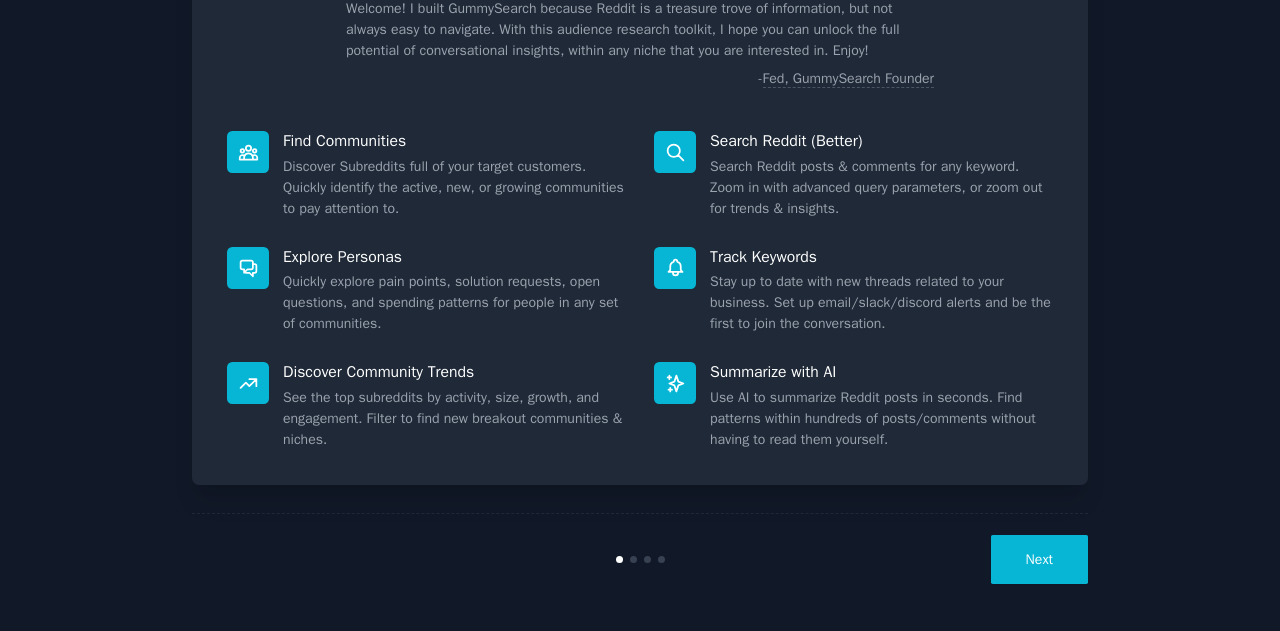 click on "Next" at bounding box center [1039, 559] 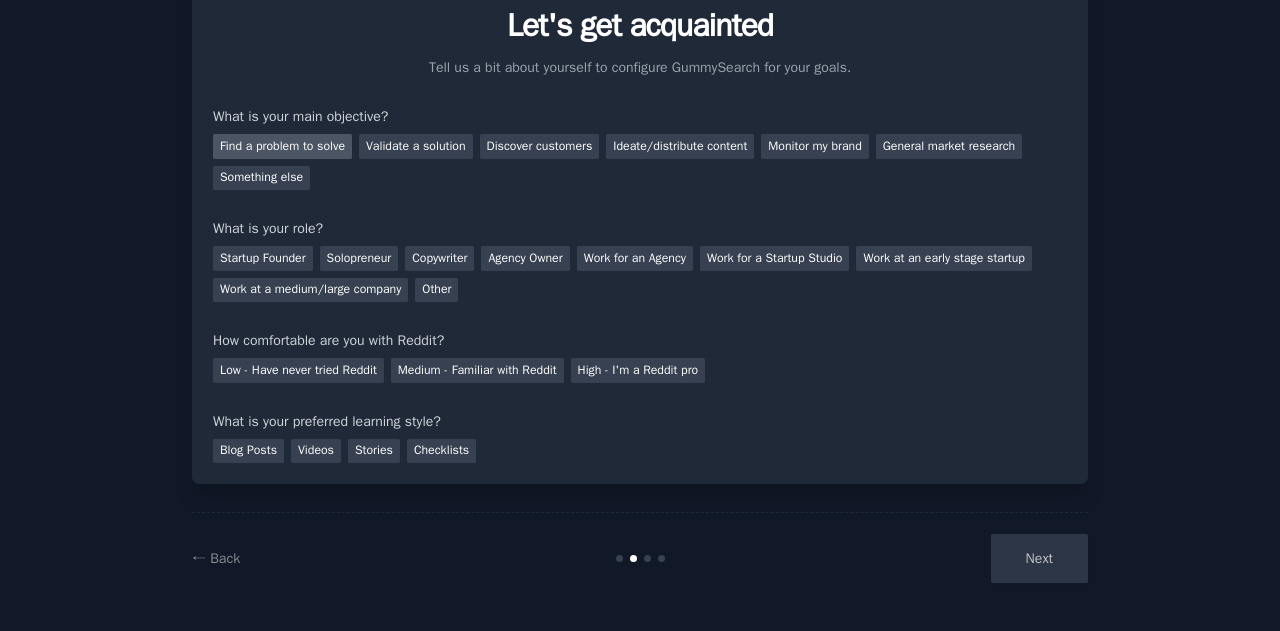 click on "Find a problem to solve" at bounding box center (282, 146) 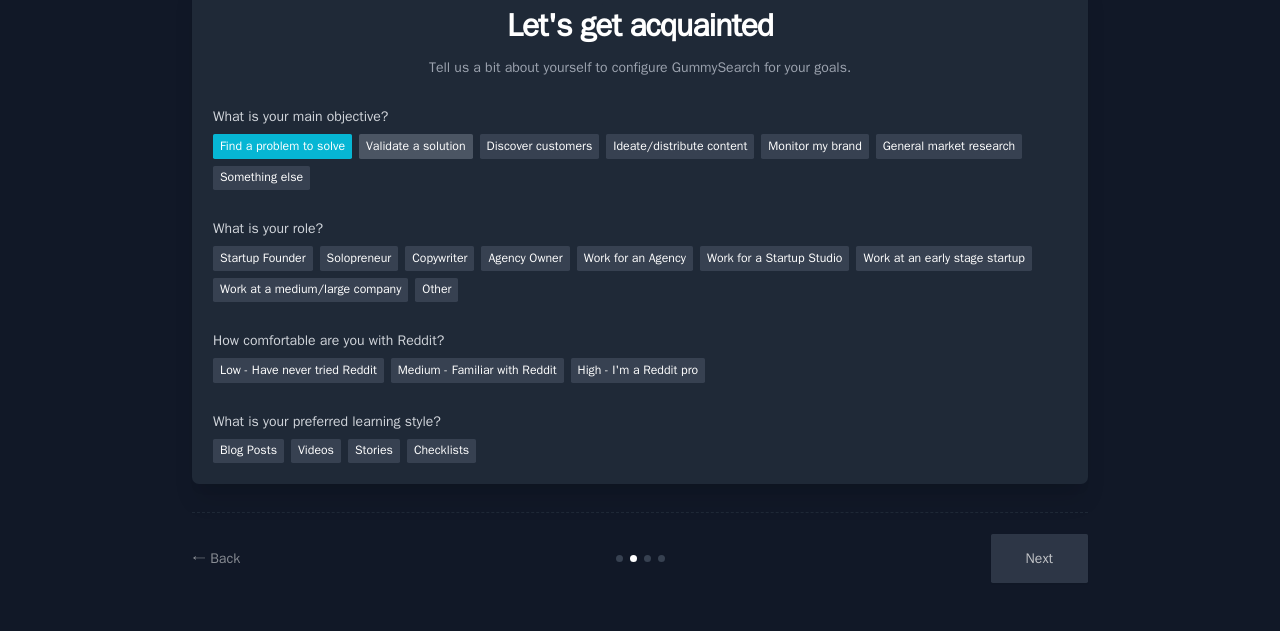 click on "Validate a solution" at bounding box center (416, 146) 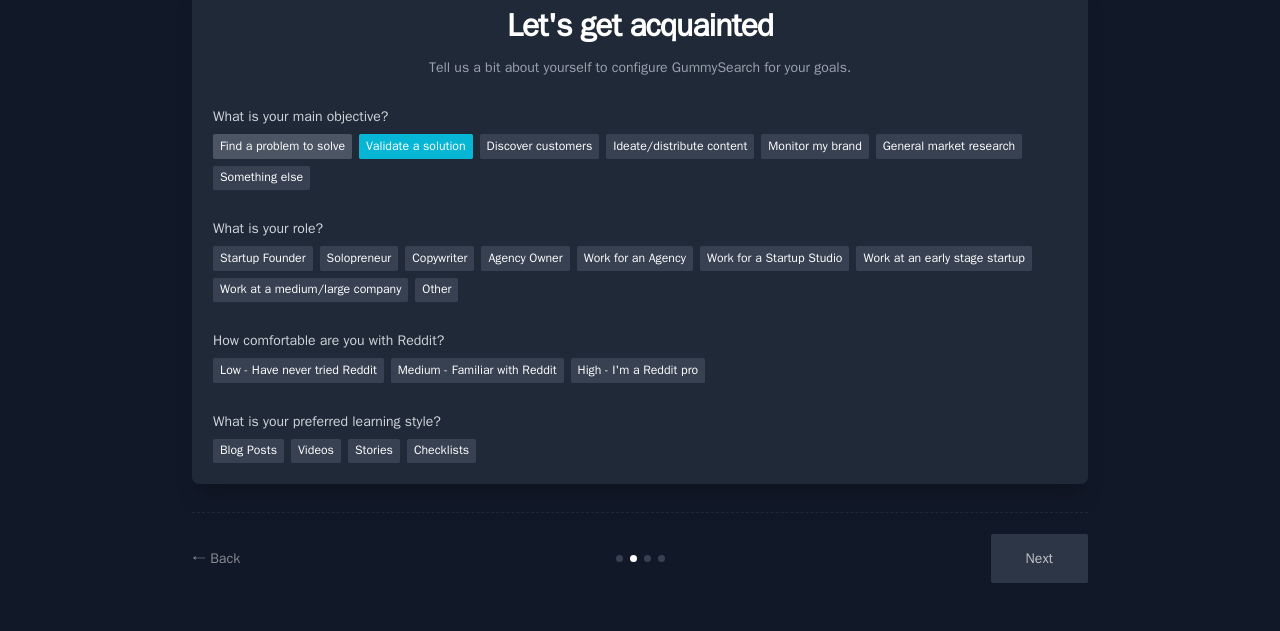 click on "Find a problem to solve" at bounding box center [282, 146] 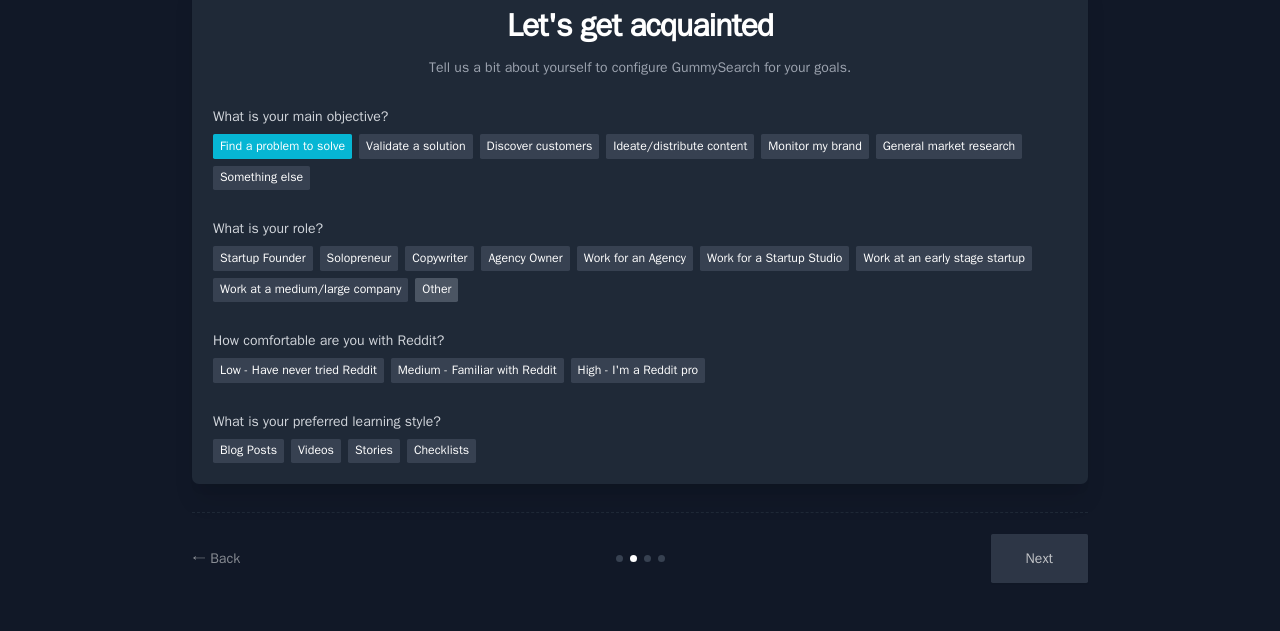 click on "Other" at bounding box center [436, 290] 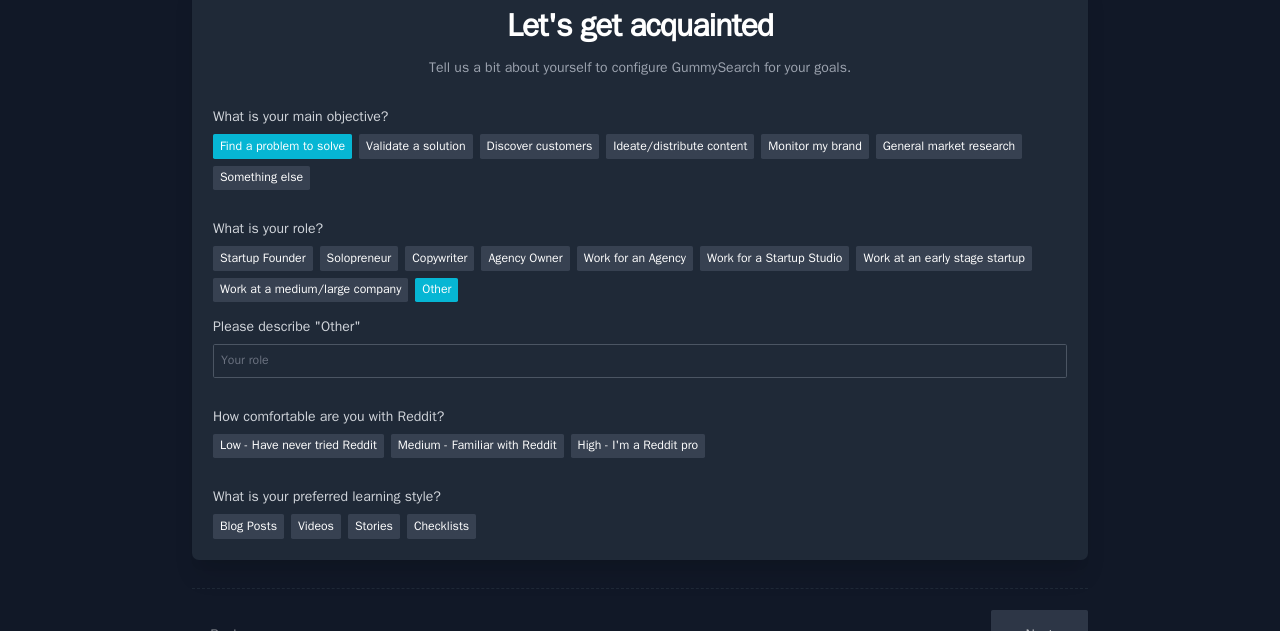 scroll, scrollTop: 150, scrollLeft: 0, axis: vertical 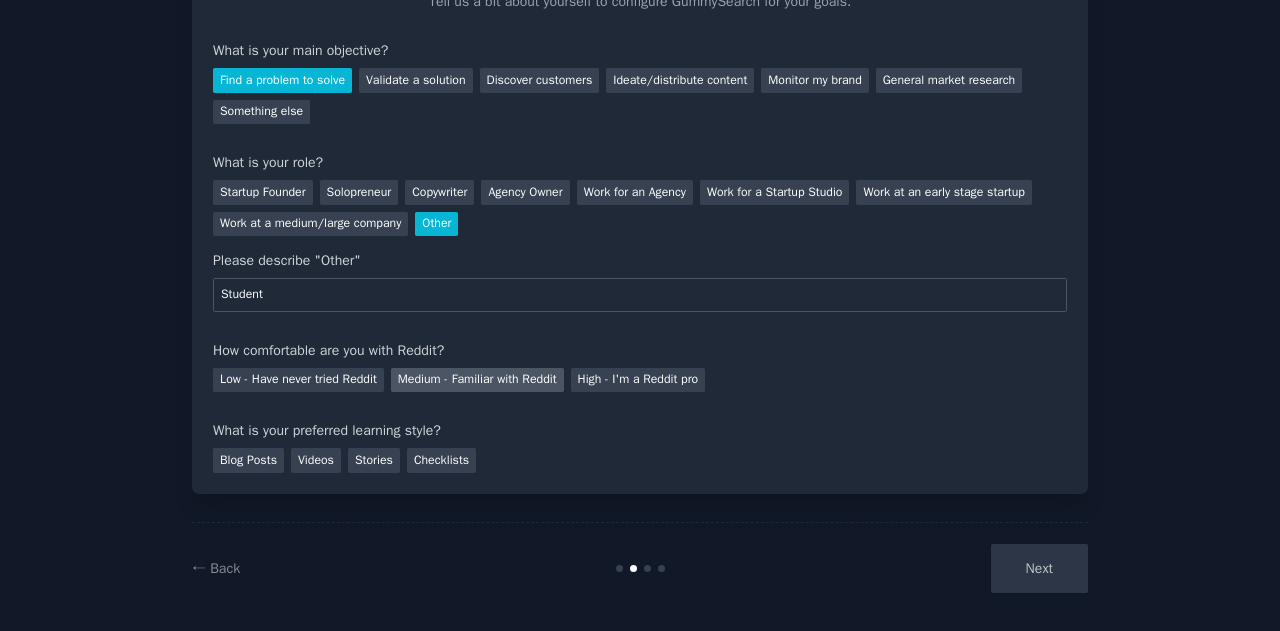 type on "Student" 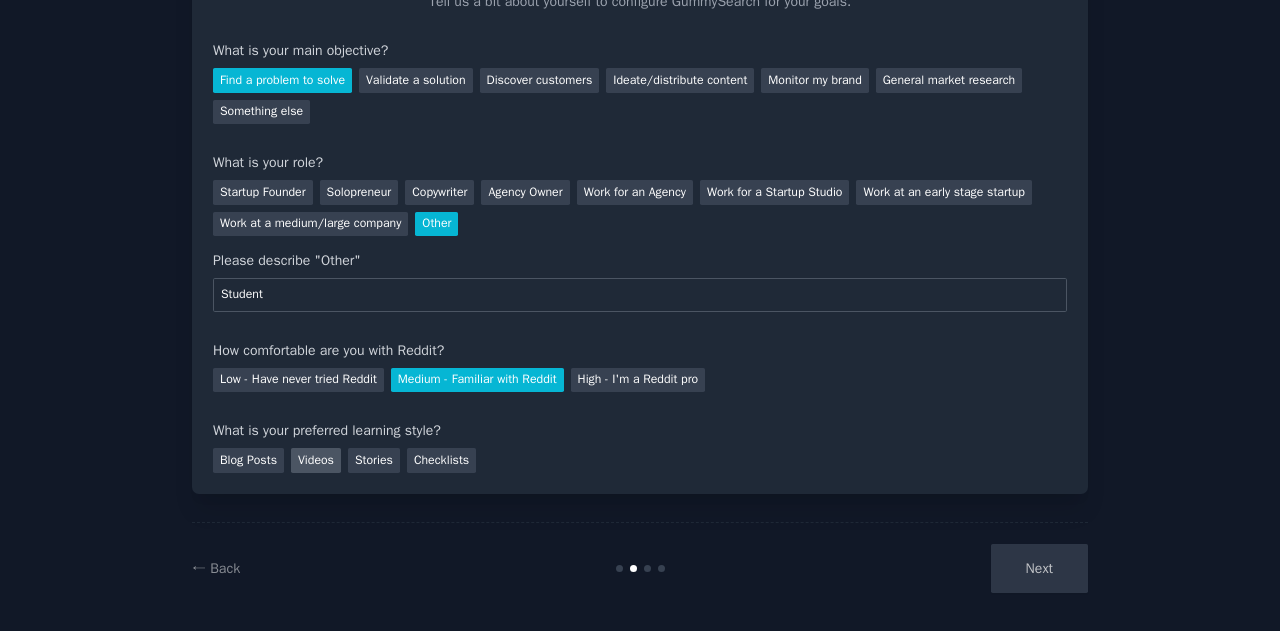 click on "Videos" at bounding box center (316, 460) 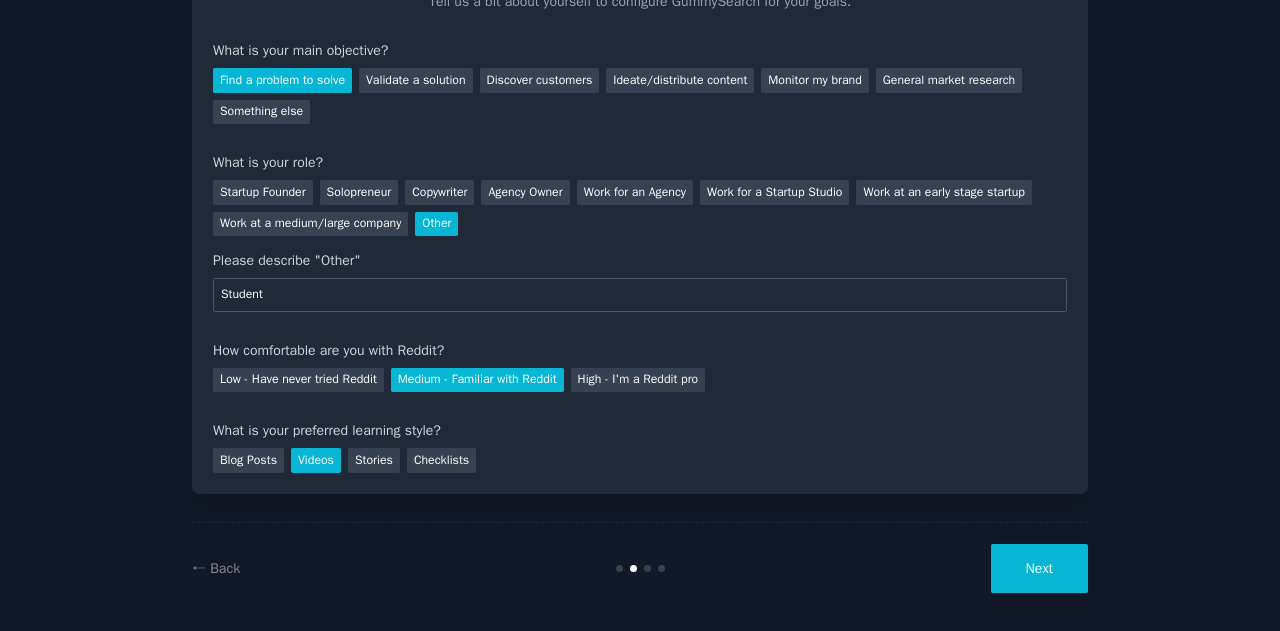 click on "Next" at bounding box center (1039, 568) 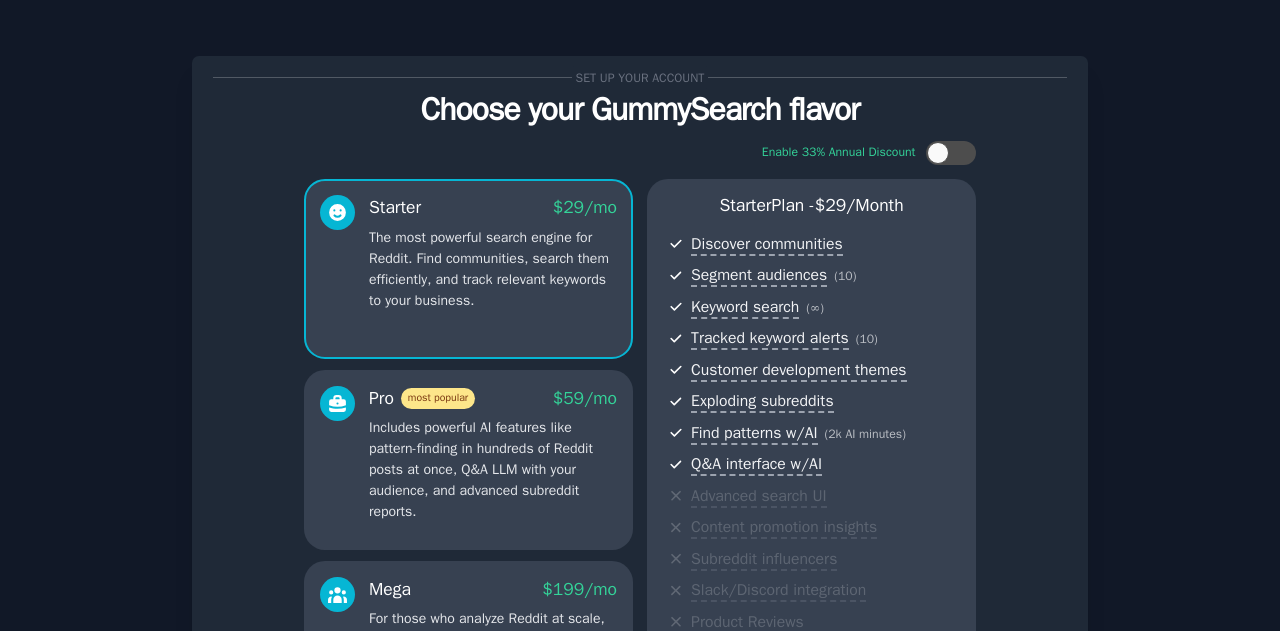 scroll, scrollTop: 298, scrollLeft: 0, axis: vertical 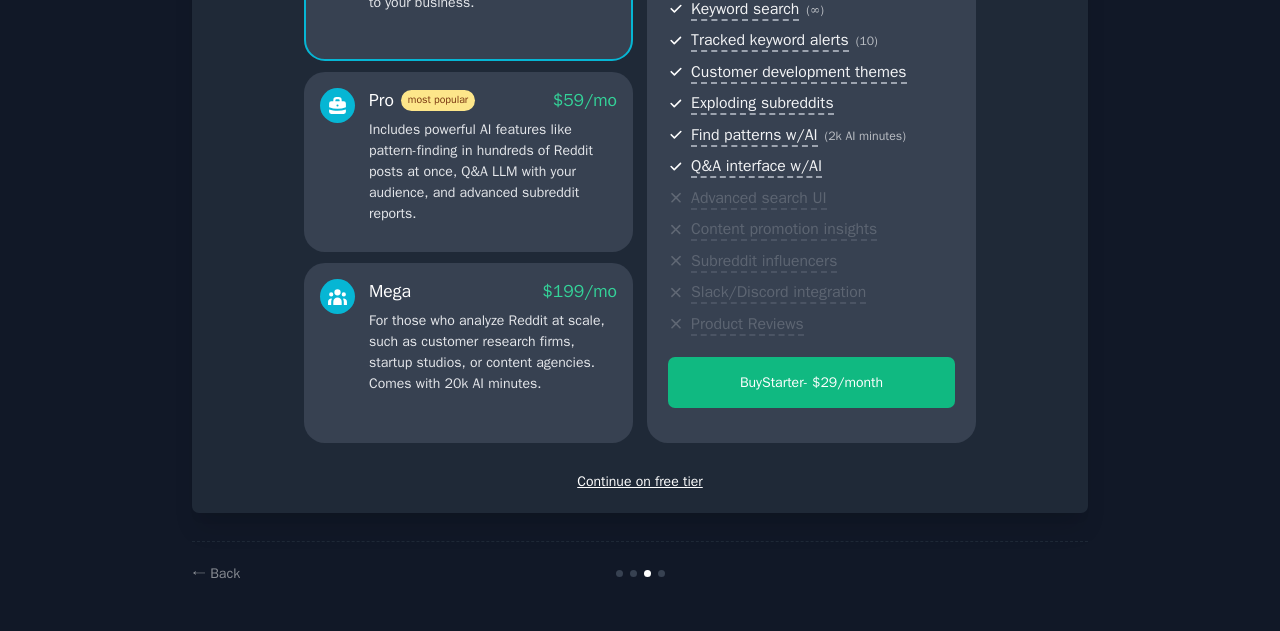 click on "Continue on free tier" at bounding box center (640, 481) 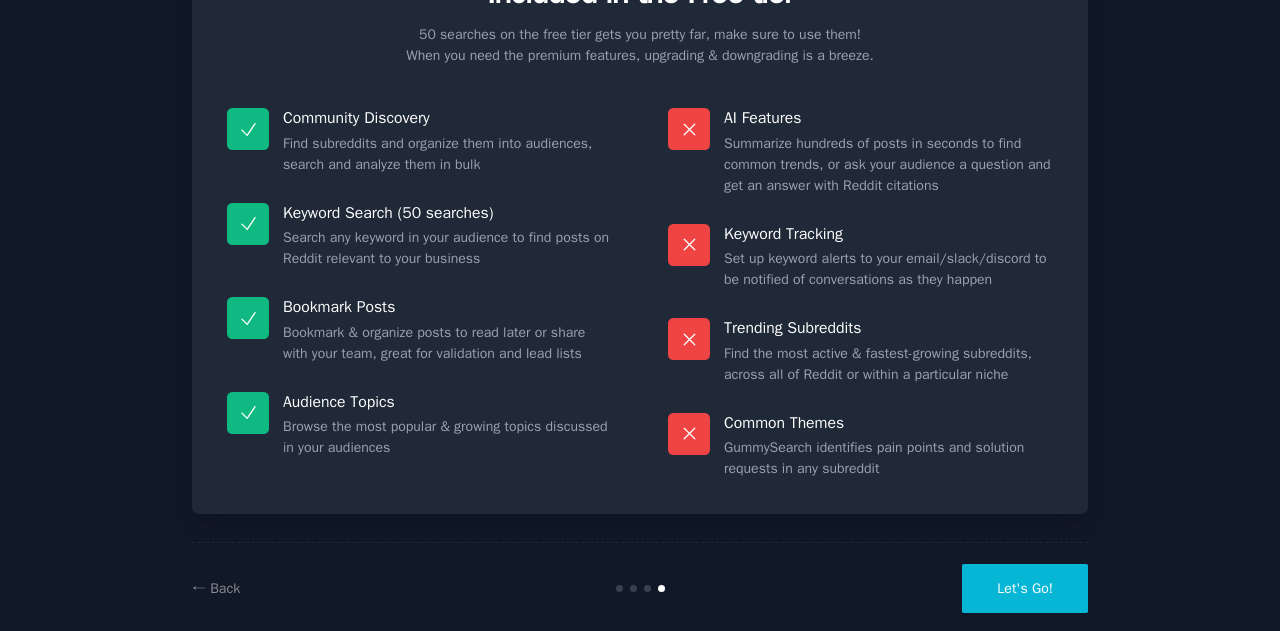 scroll, scrollTop: 147, scrollLeft: 0, axis: vertical 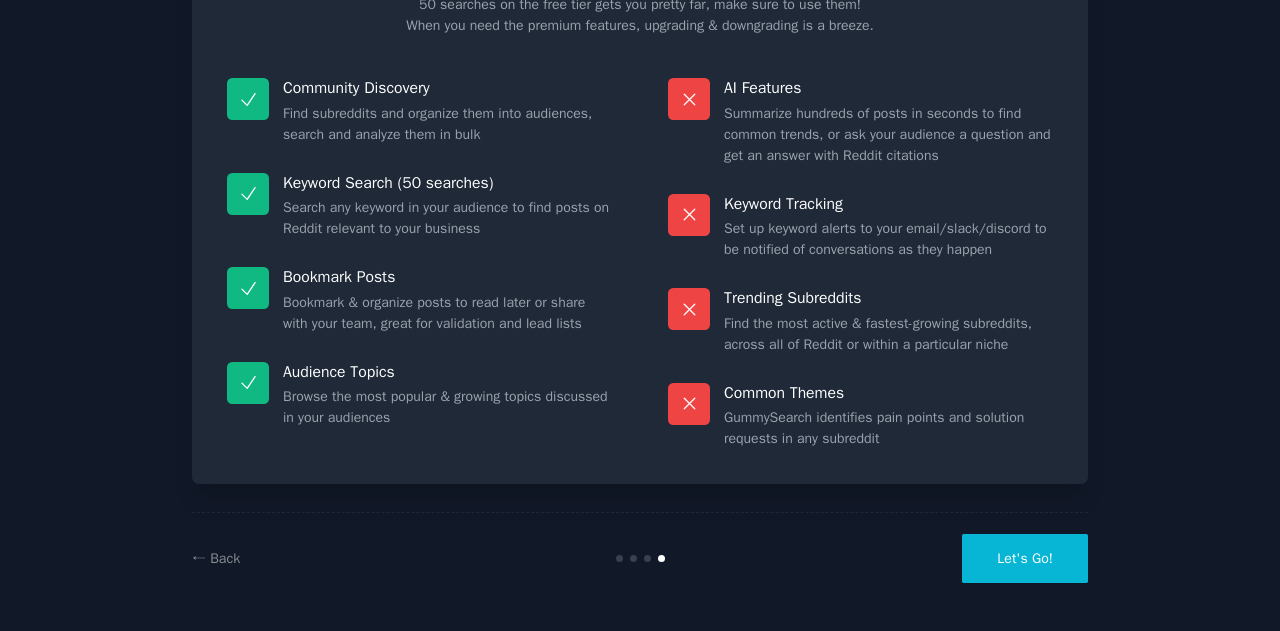 click on "Let's Go!" at bounding box center [1025, 558] 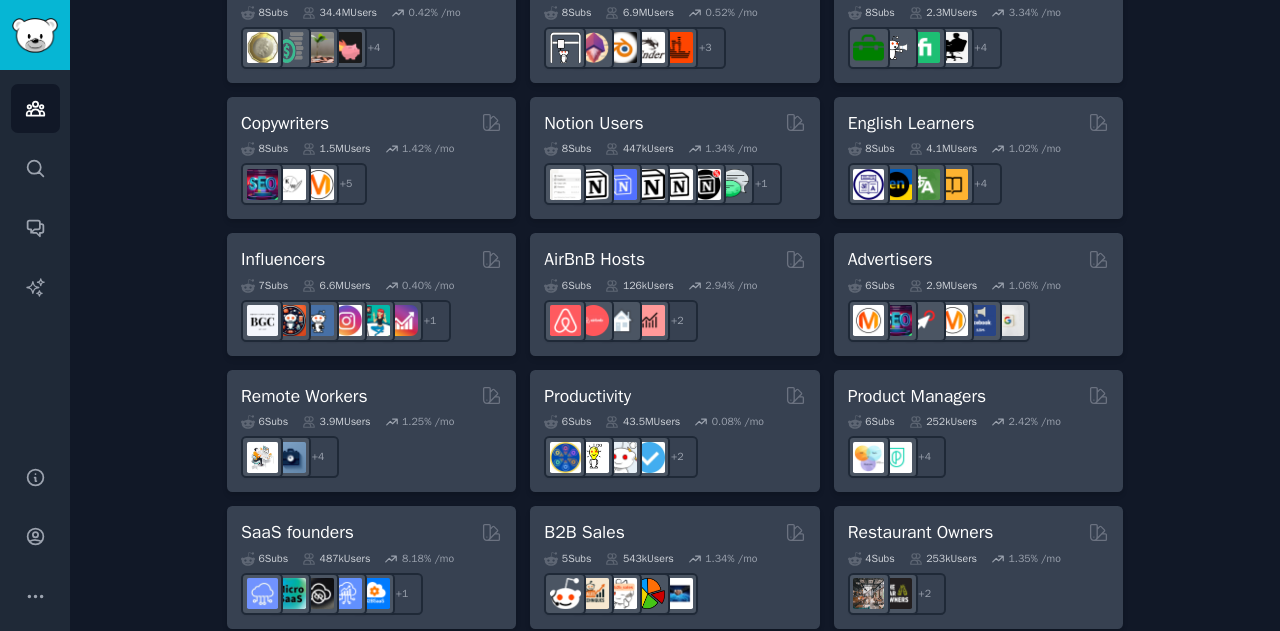 scroll, scrollTop: 1657, scrollLeft: 0, axis: vertical 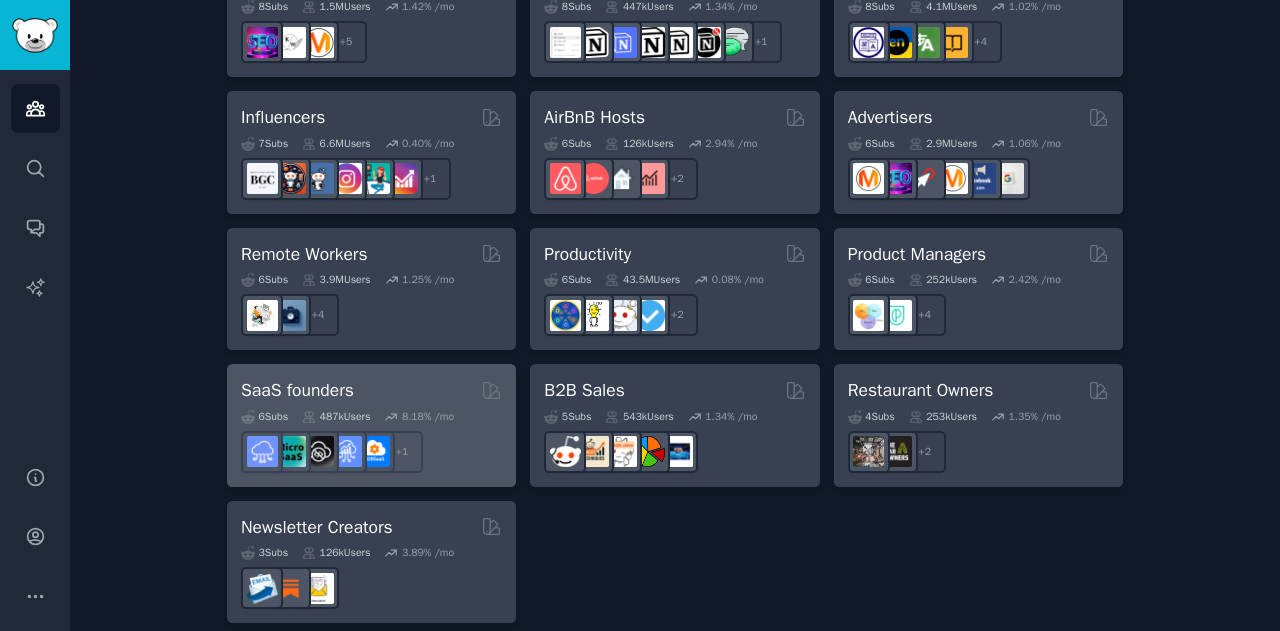 click on "SaaS founders" at bounding box center (297, 390) 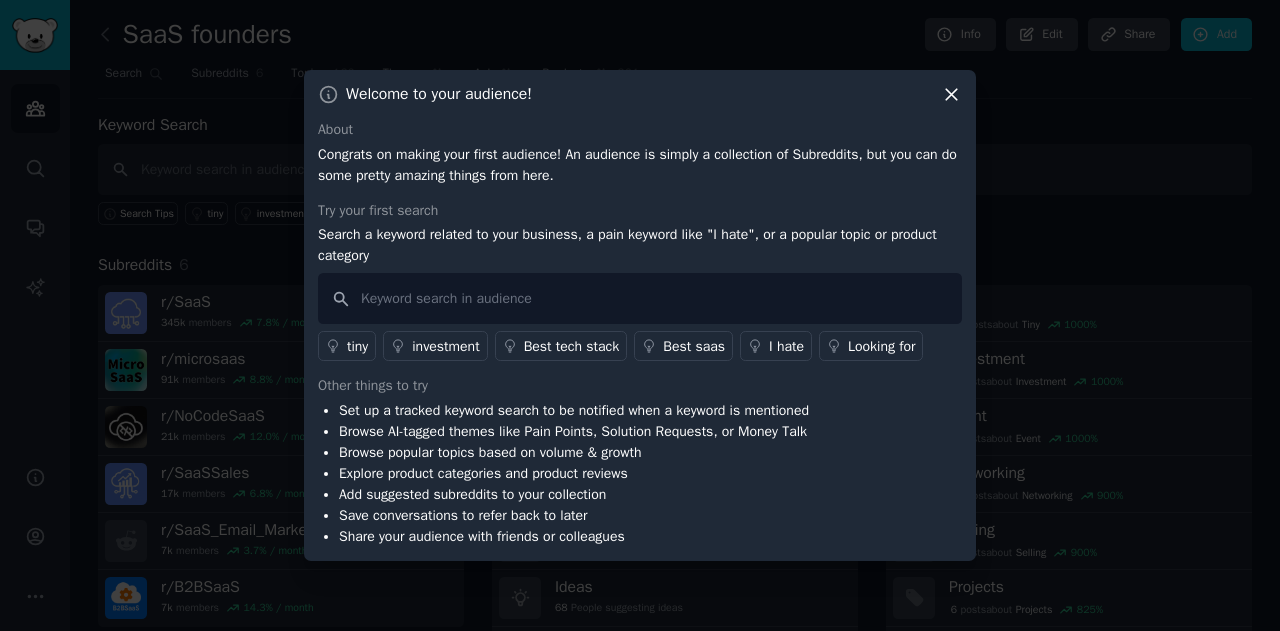 click on "Best saas" at bounding box center [694, 346] 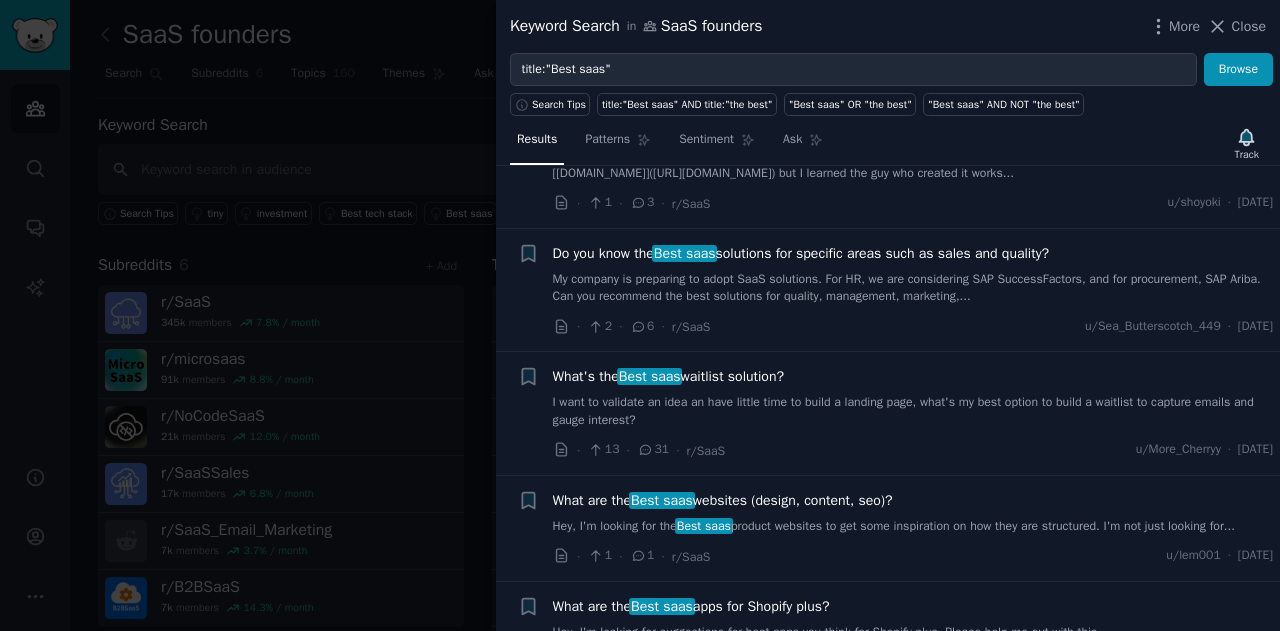 scroll, scrollTop: 6125, scrollLeft: 0, axis: vertical 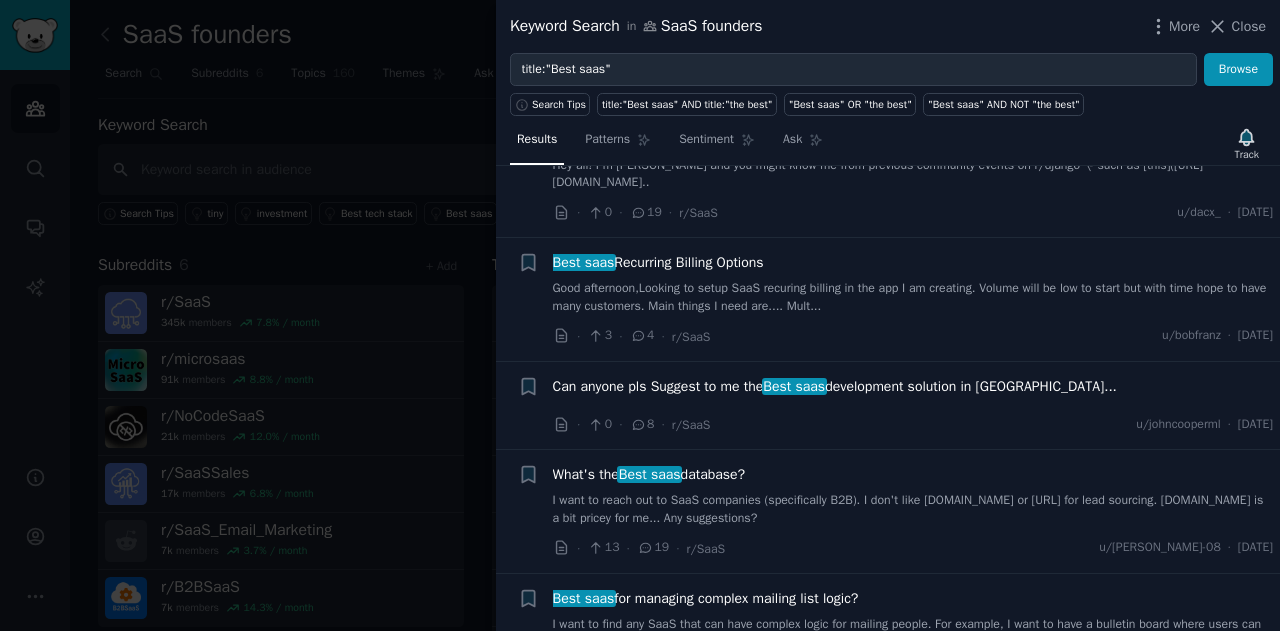 click at bounding box center (640, 315) 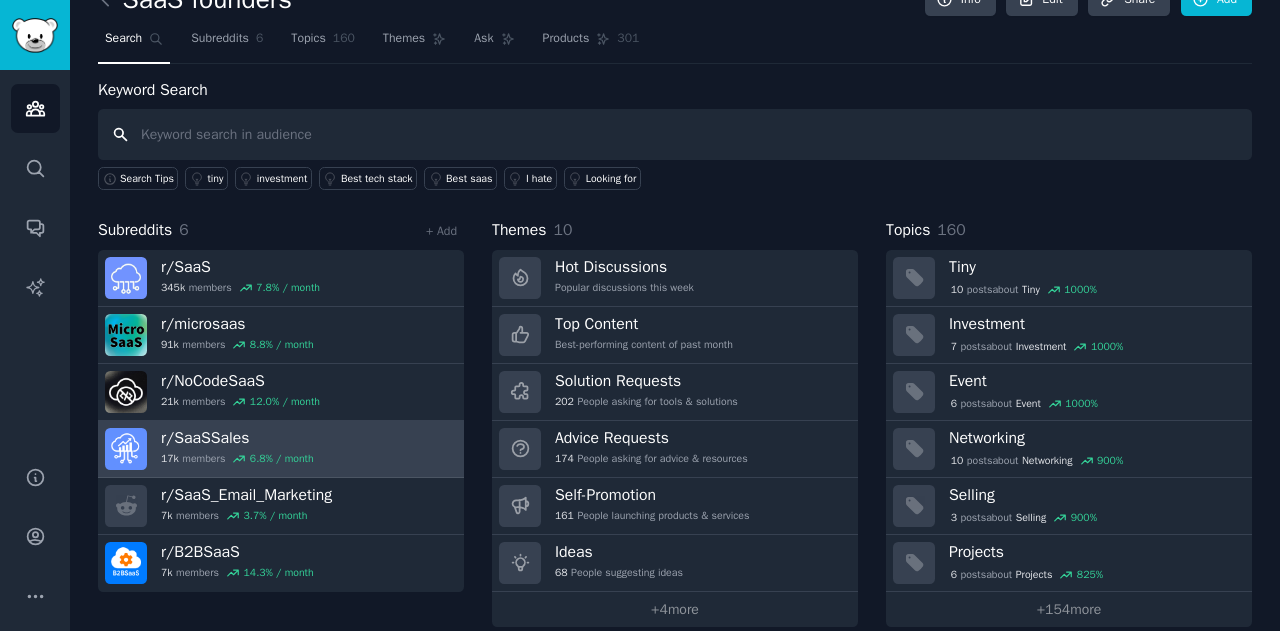 scroll, scrollTop: 54, scrollLeft: 0, axis: vertical 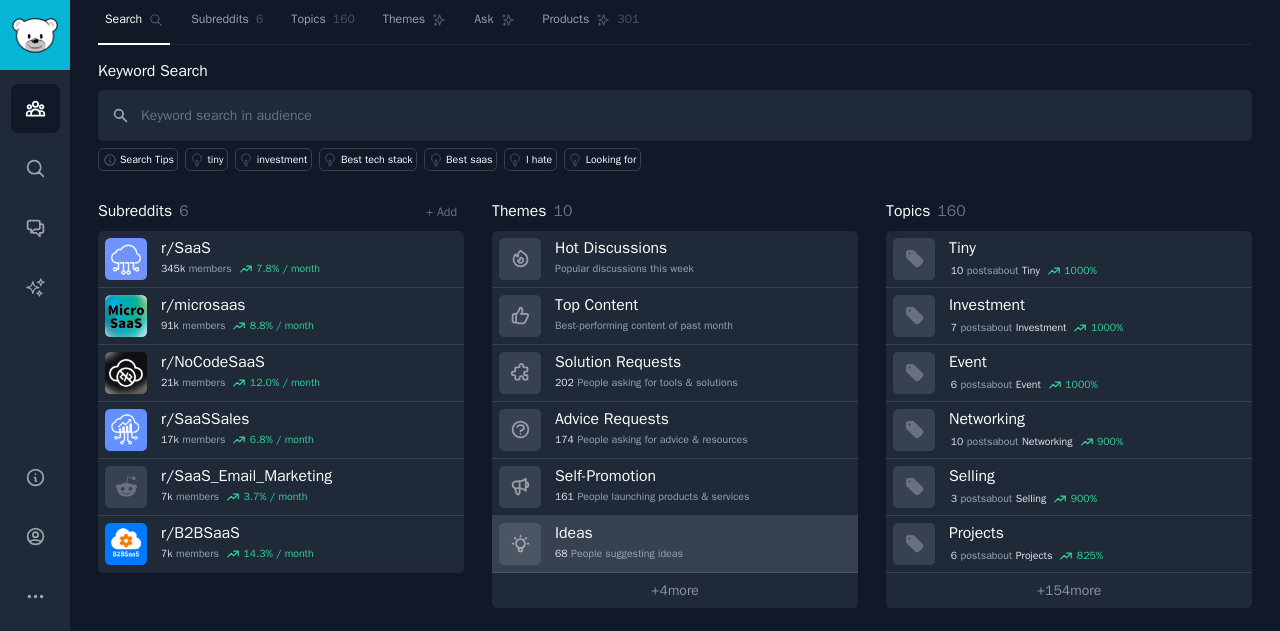 click on "Ideas" at bounding box center (619, 533) 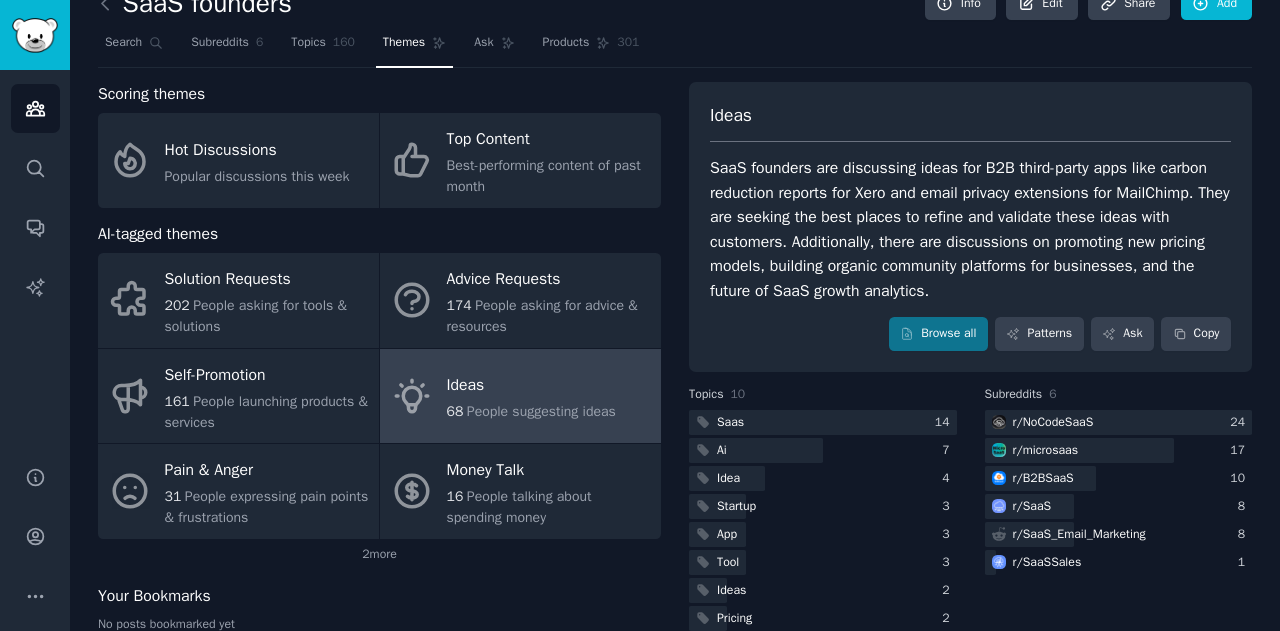 scroll, scrollTop: 0, scrollLeft: 0, axis: both 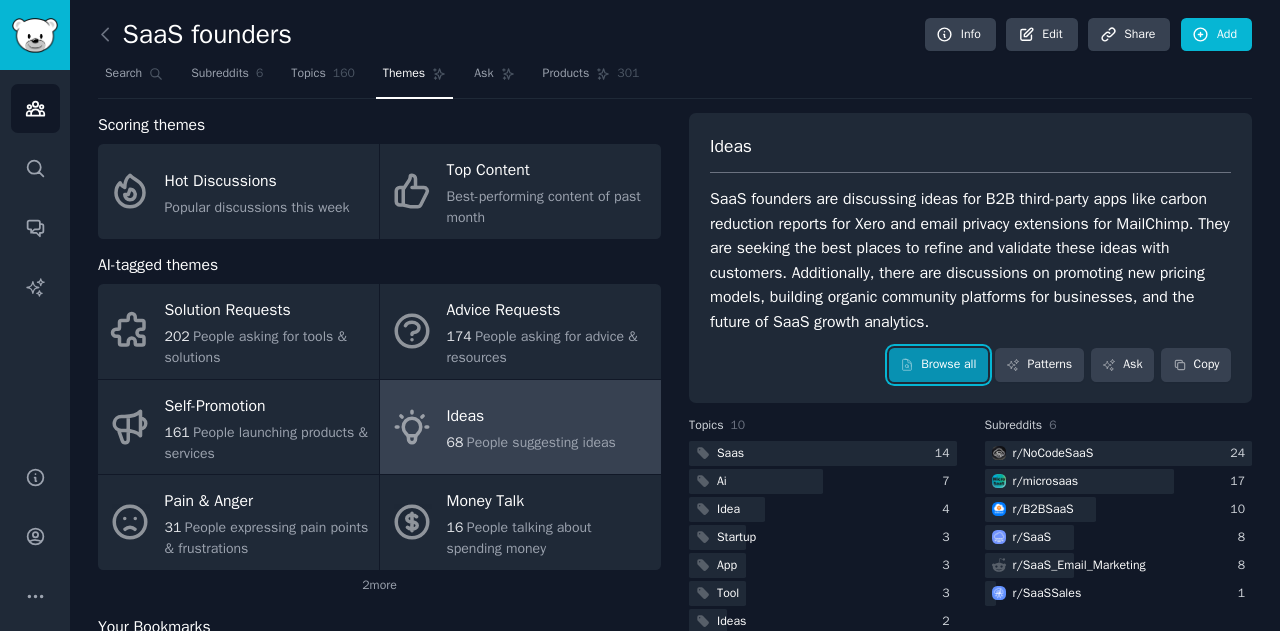click on "Browse all" at bounding box center (938, 365) 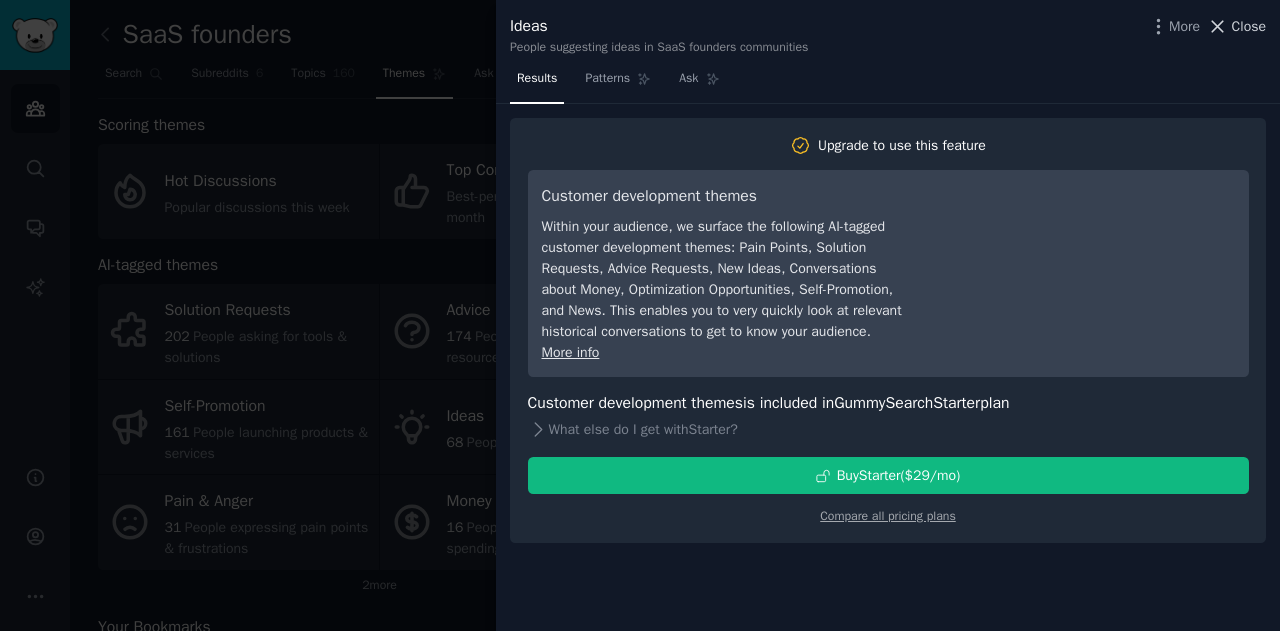 click 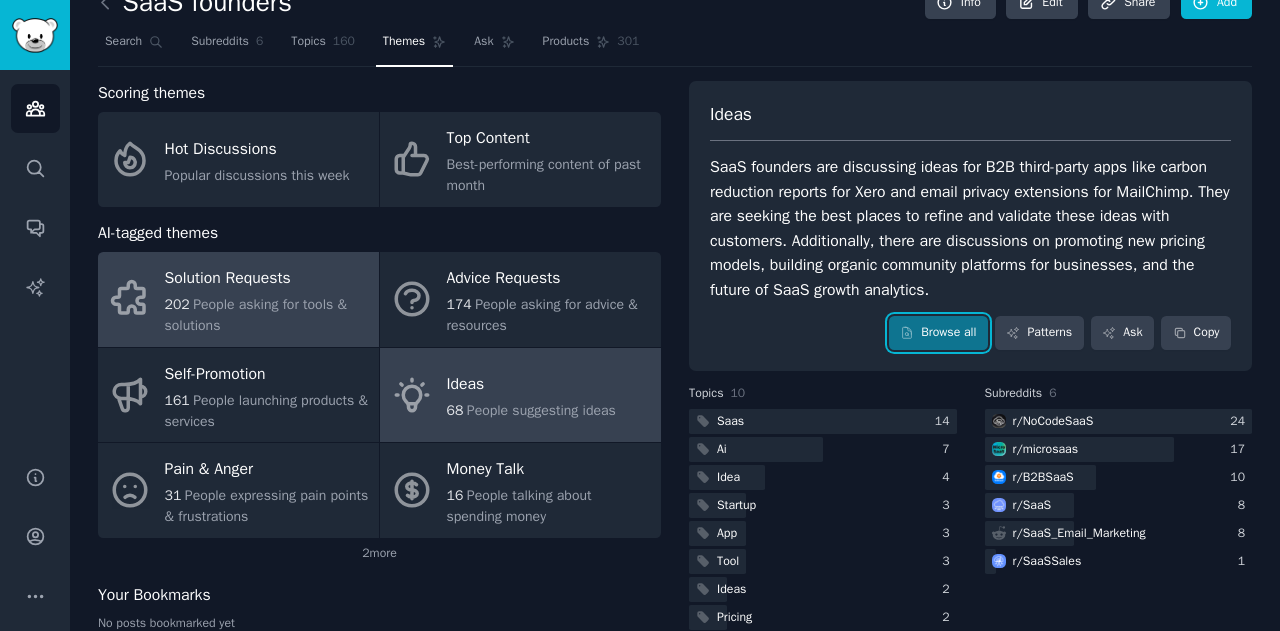 scroll, scrollTop: 0, scrollLeft: 0, axis: both 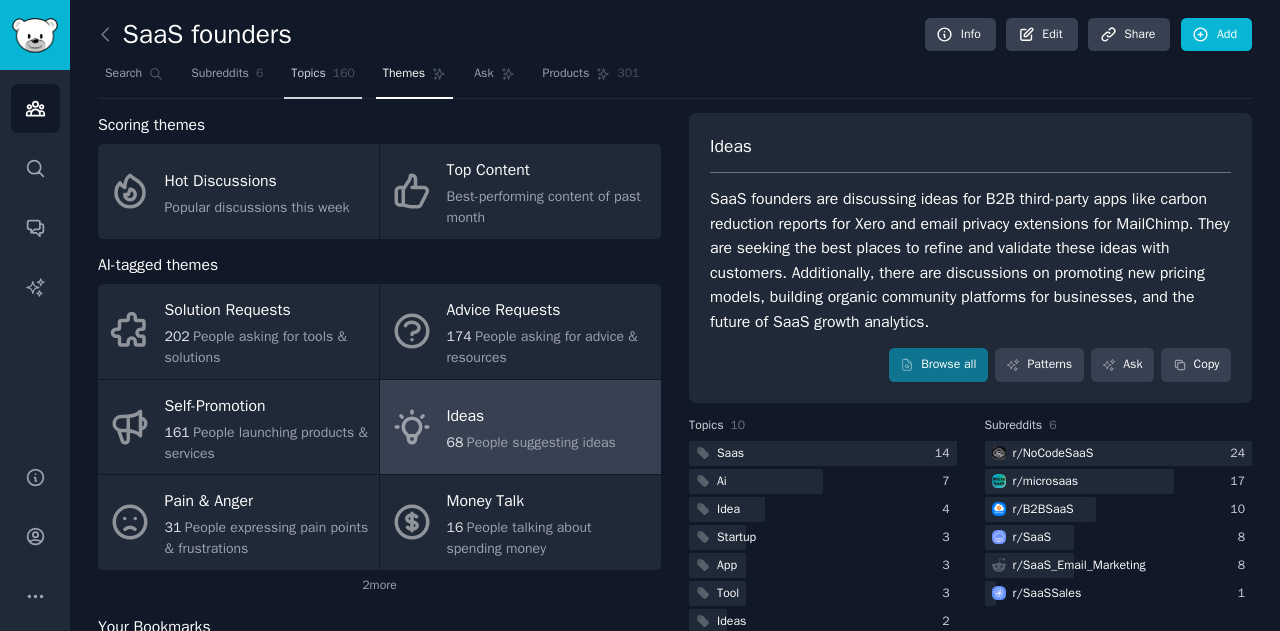 click on "Topics" at bounding box center (308, 74) 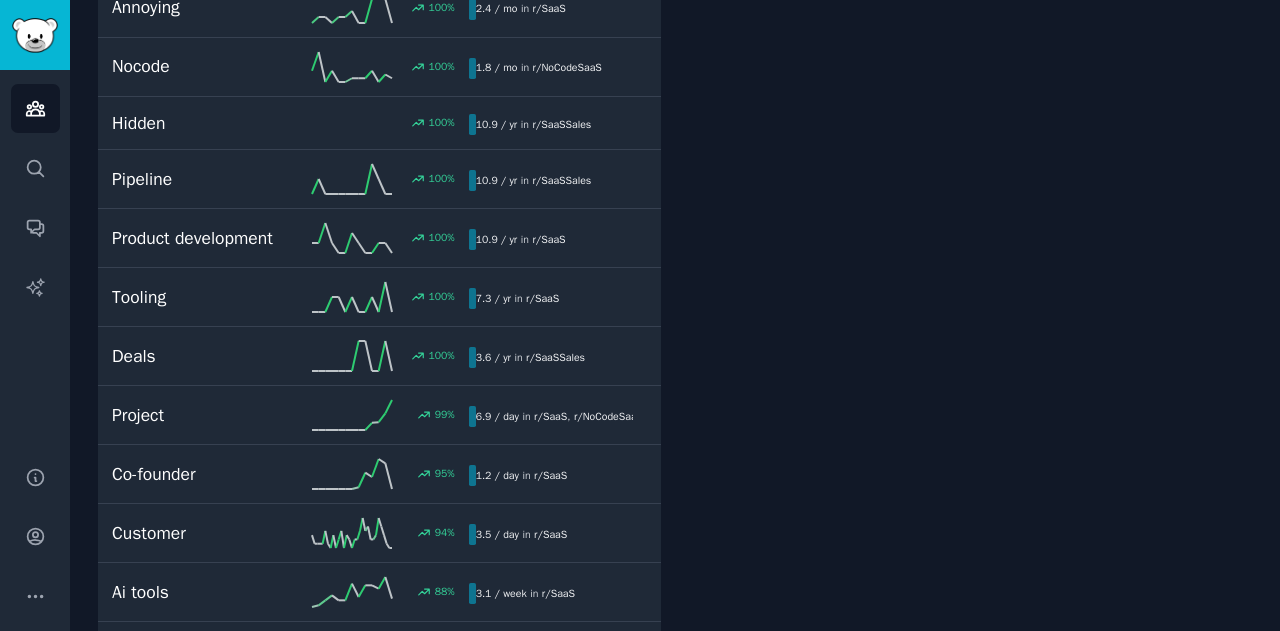 scroll, scrollTop: 0, scrollLeft: 0, axis: both 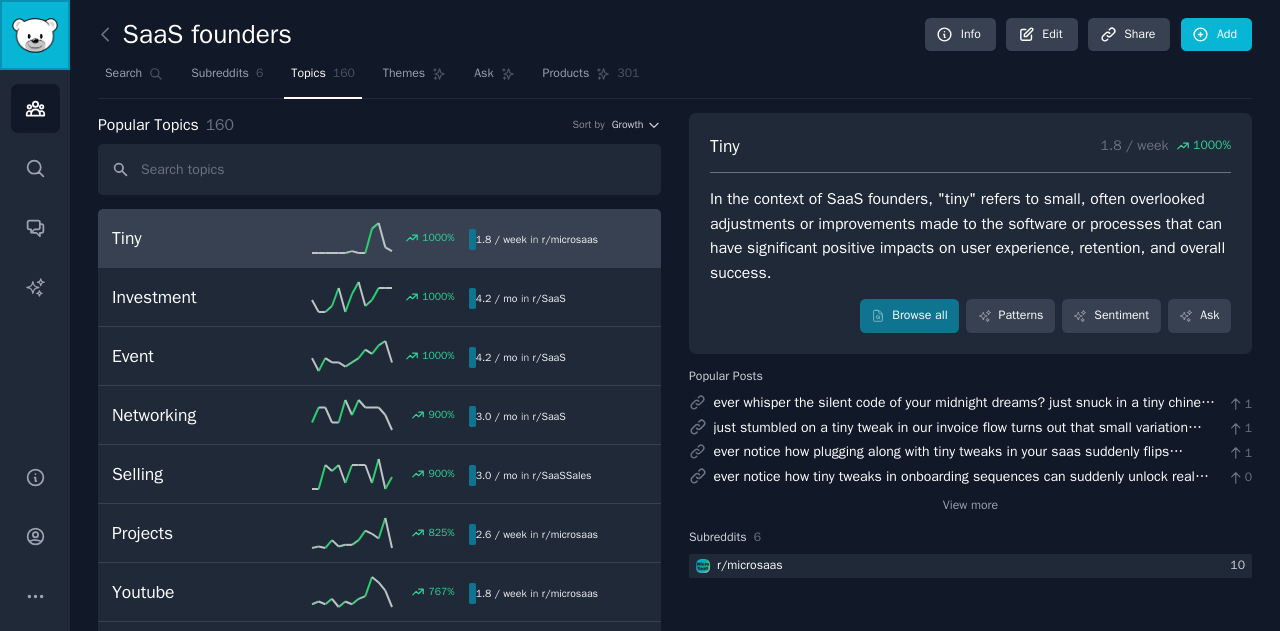 click at bounding box center (35, 35) 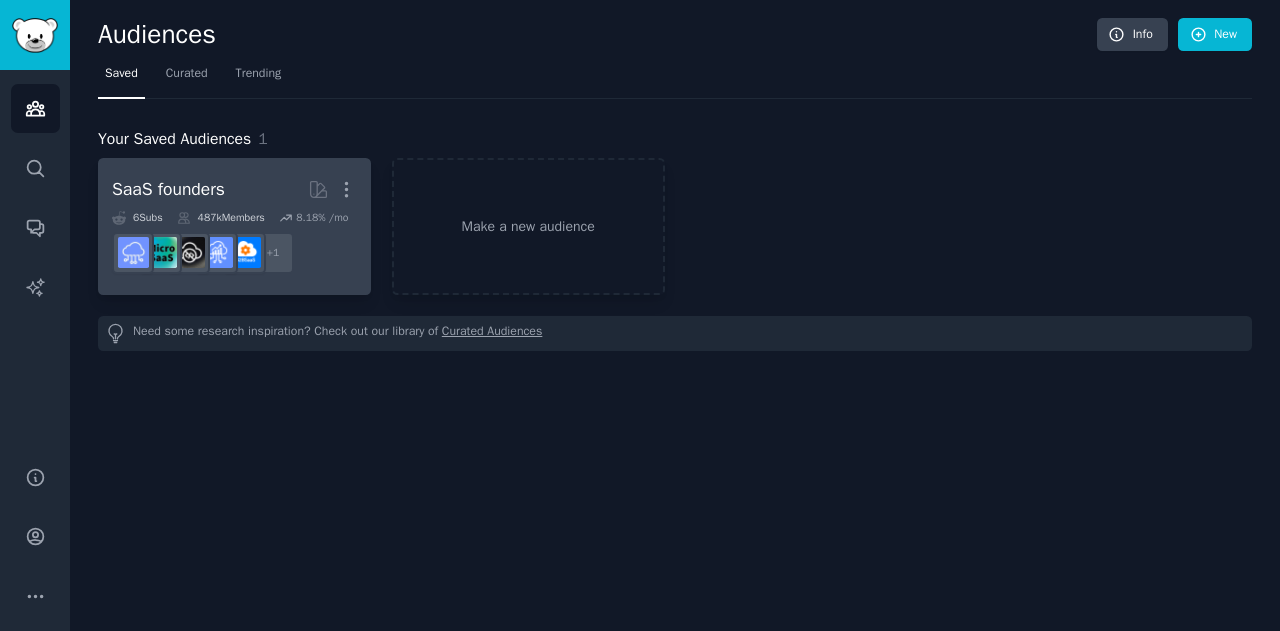 click on "SaaS founders More" at bounding box center (234, 189) 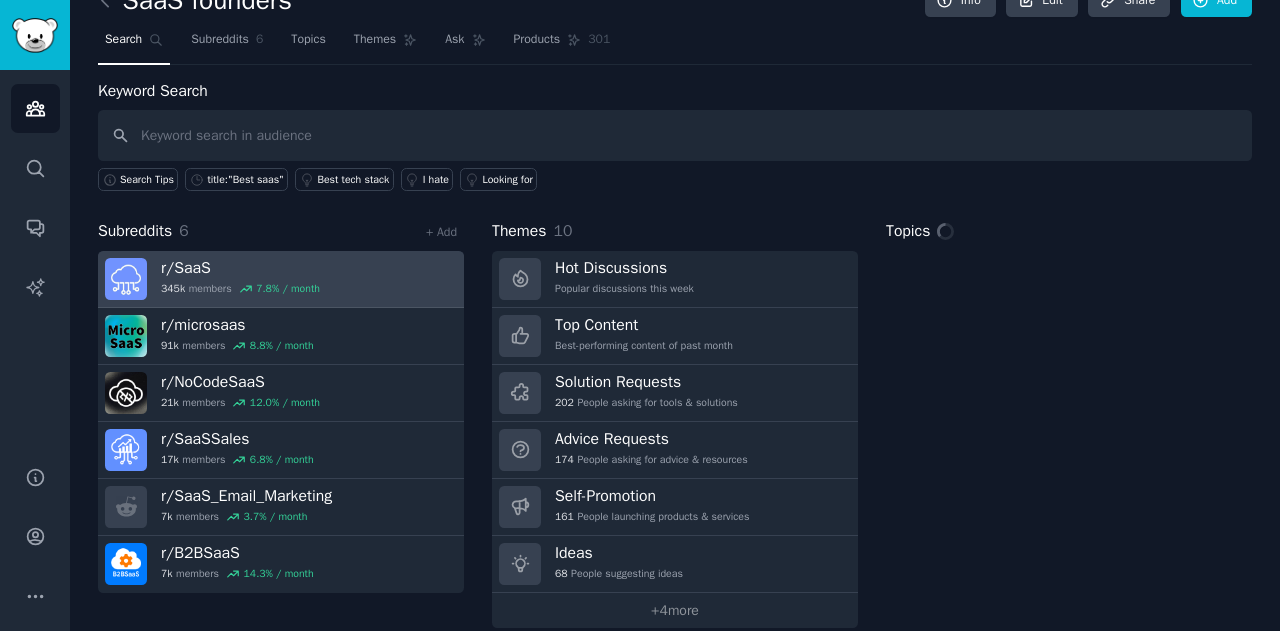 scroll, scrollTop: 54, scrollLeft: 0, axis: vertical 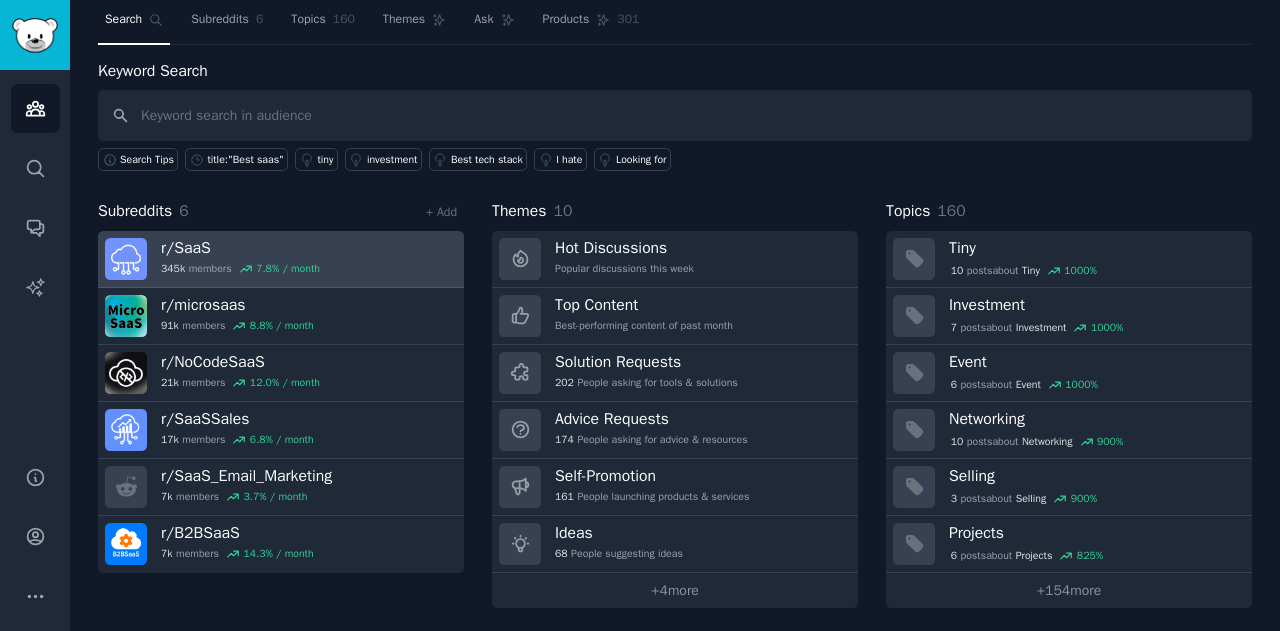 click on "r/ SaaS" at bounding box center [240, 248] 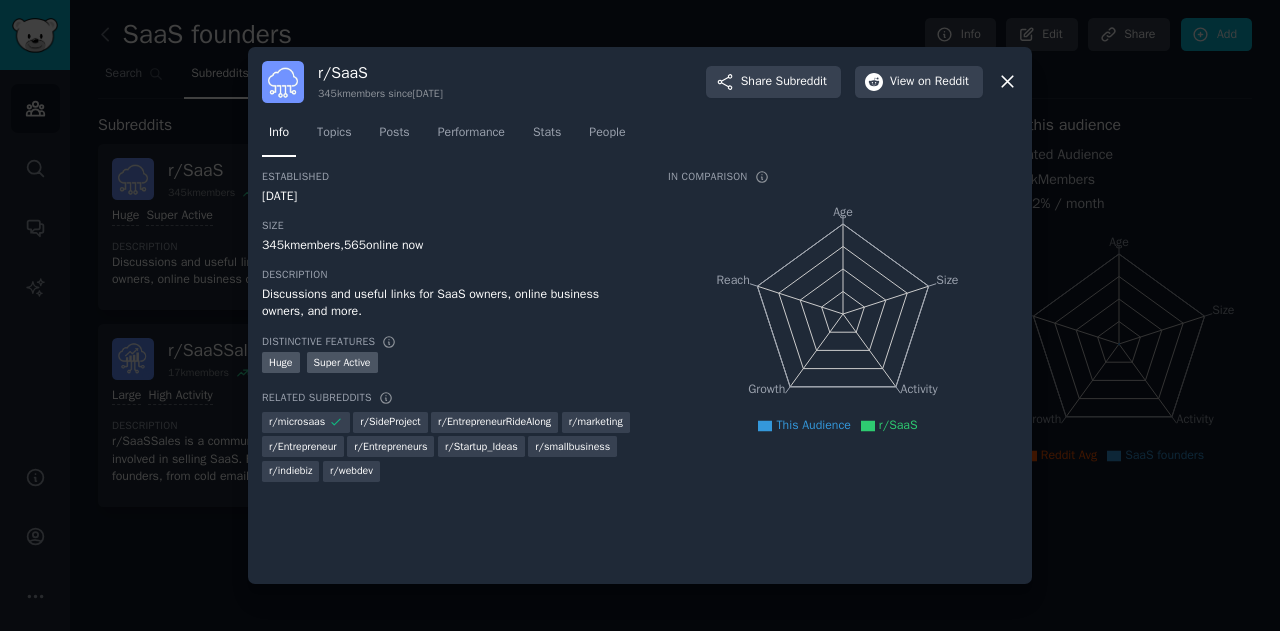 scroll, scrollTop: 0, scrollLeft: 0, axis: both 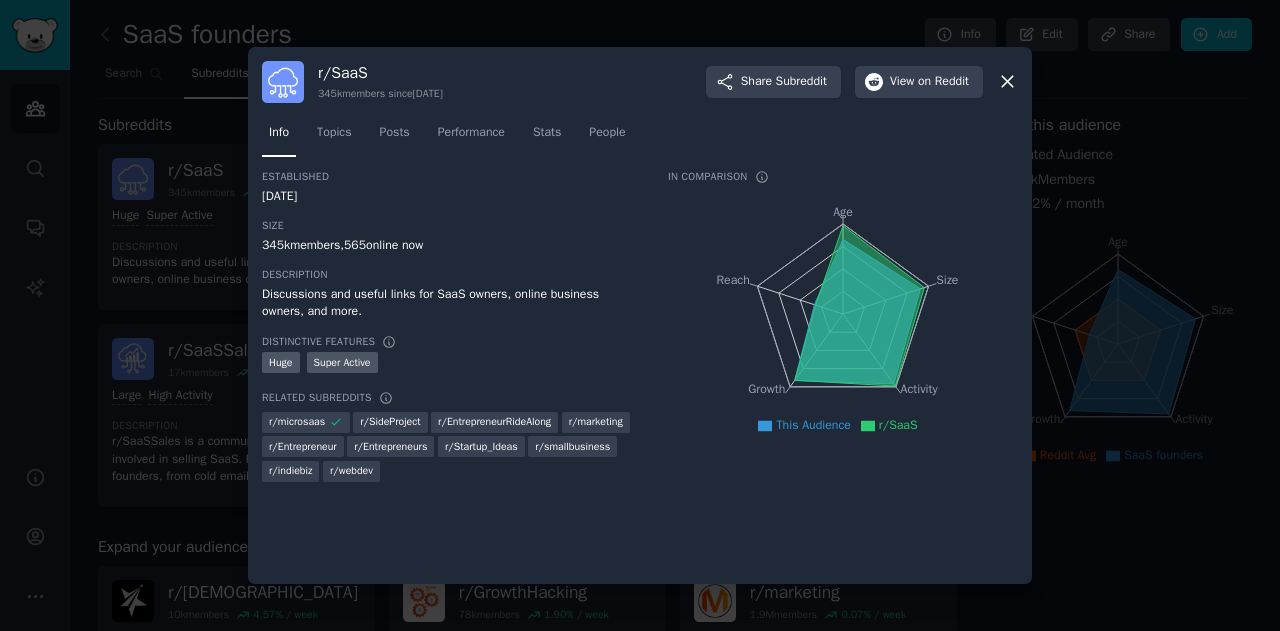 click at bounding box center [640, 315] 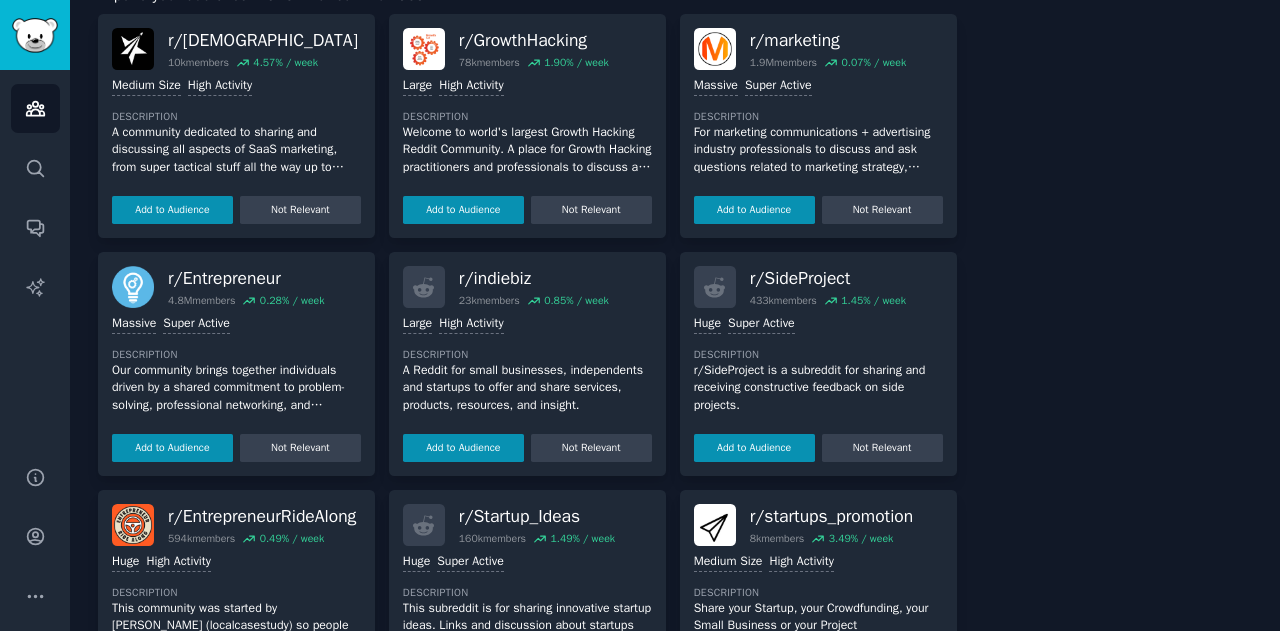 scroll, scrollTop: 899, scrollLeft: 0, axis: vertical 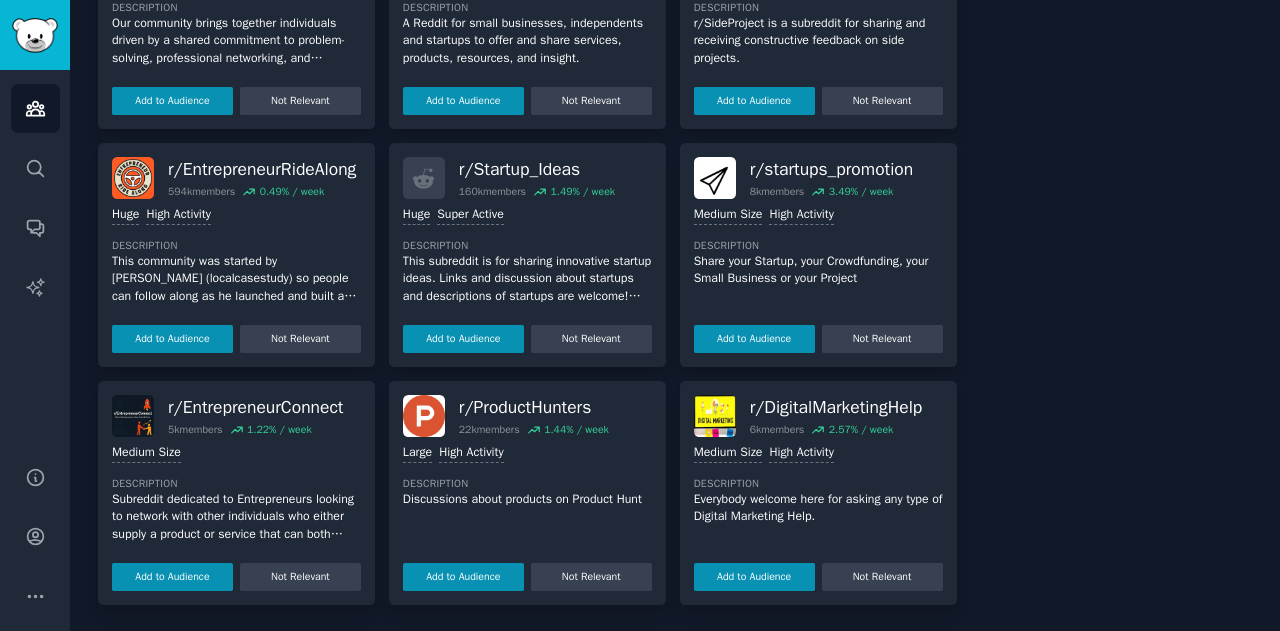 click on "r/ Startup_Ideas" at bounding box center (537, 169) 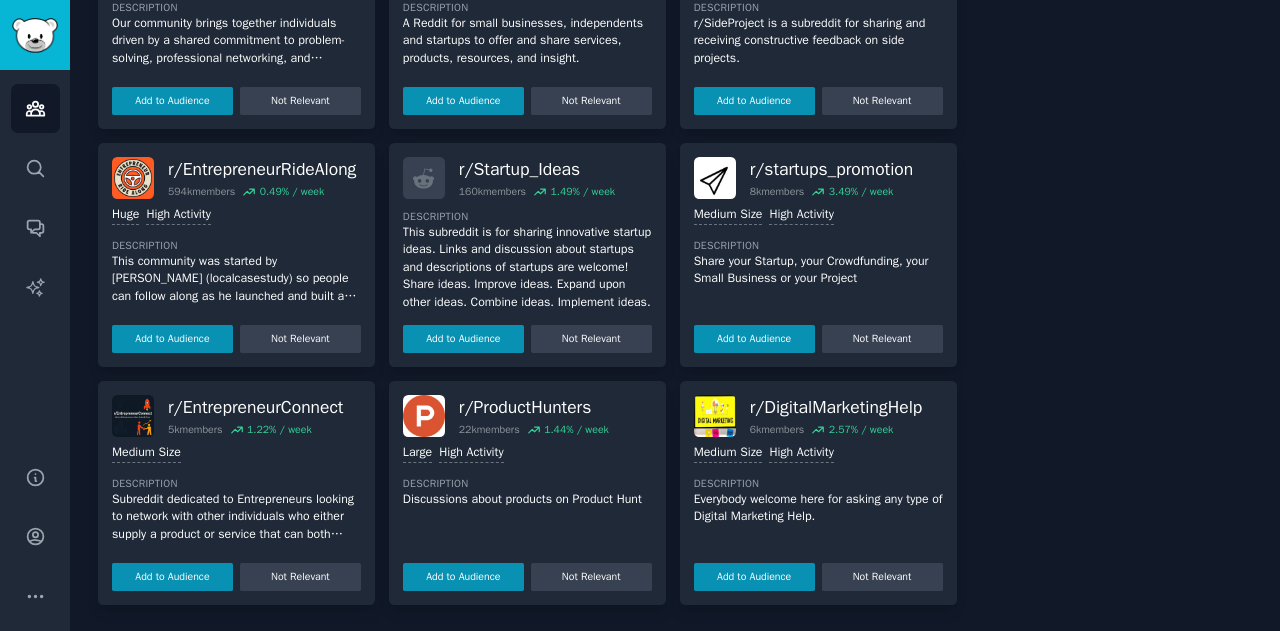 scroll, scrollTop: 46, scrollLeft: 0, axis: vertical 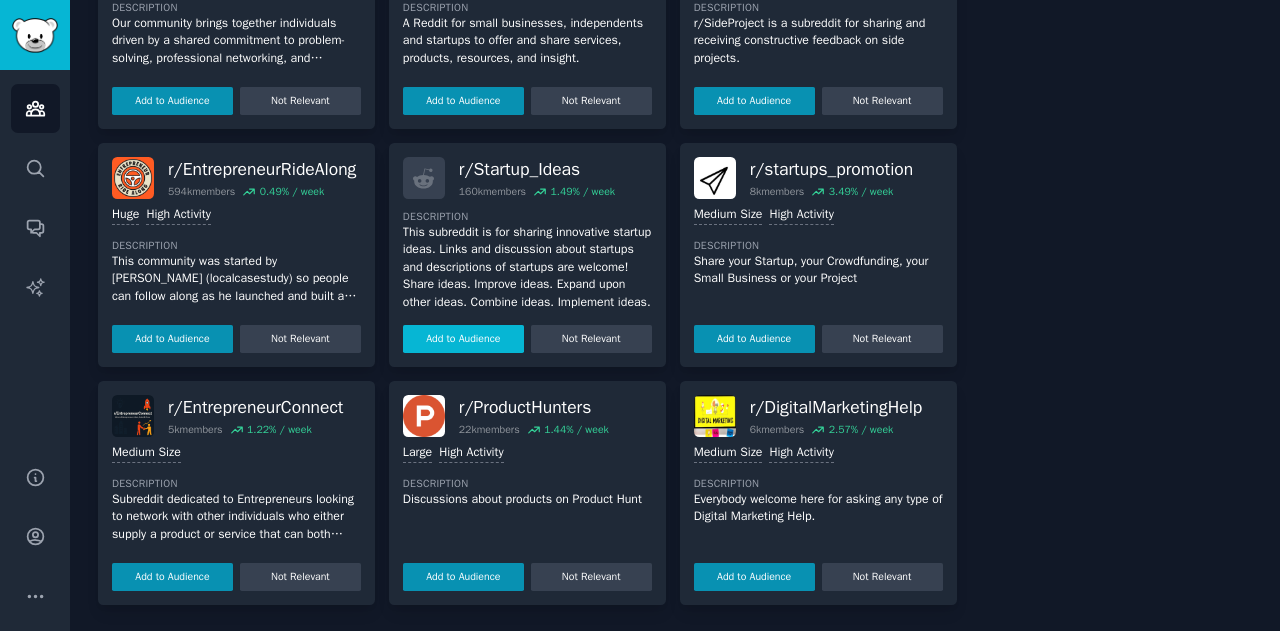 click on "Add to Audience" at bounding box center (463, 339) 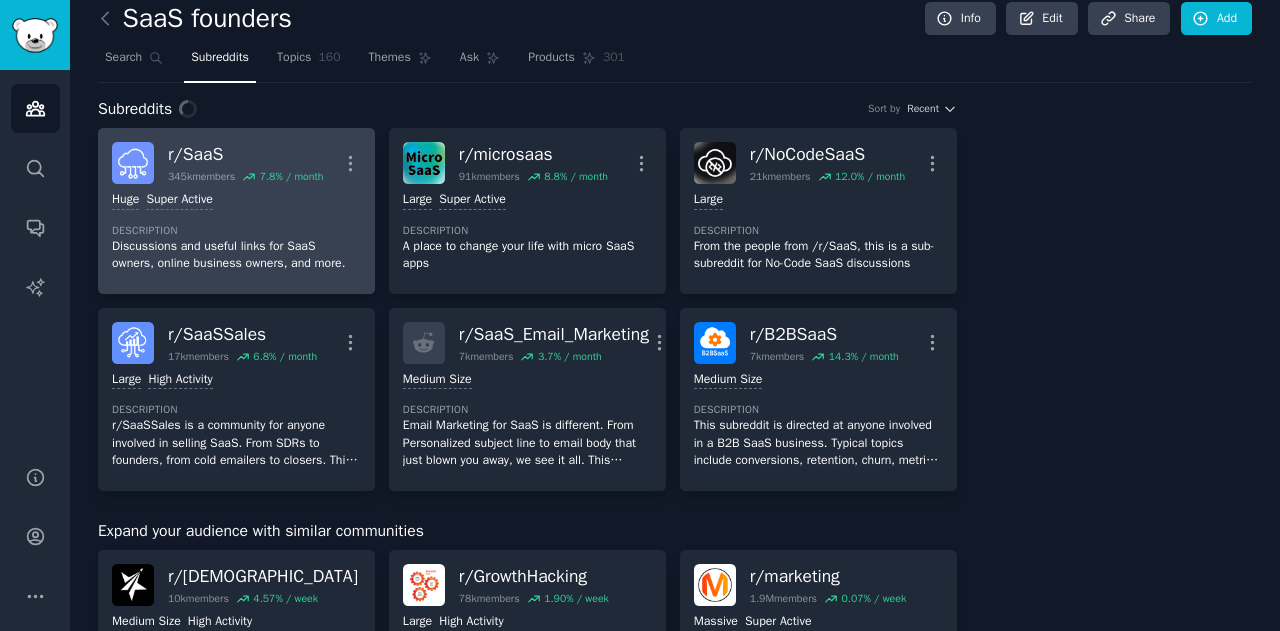scroll, scrollTop: 0, scrollLeft: 0, axis: both 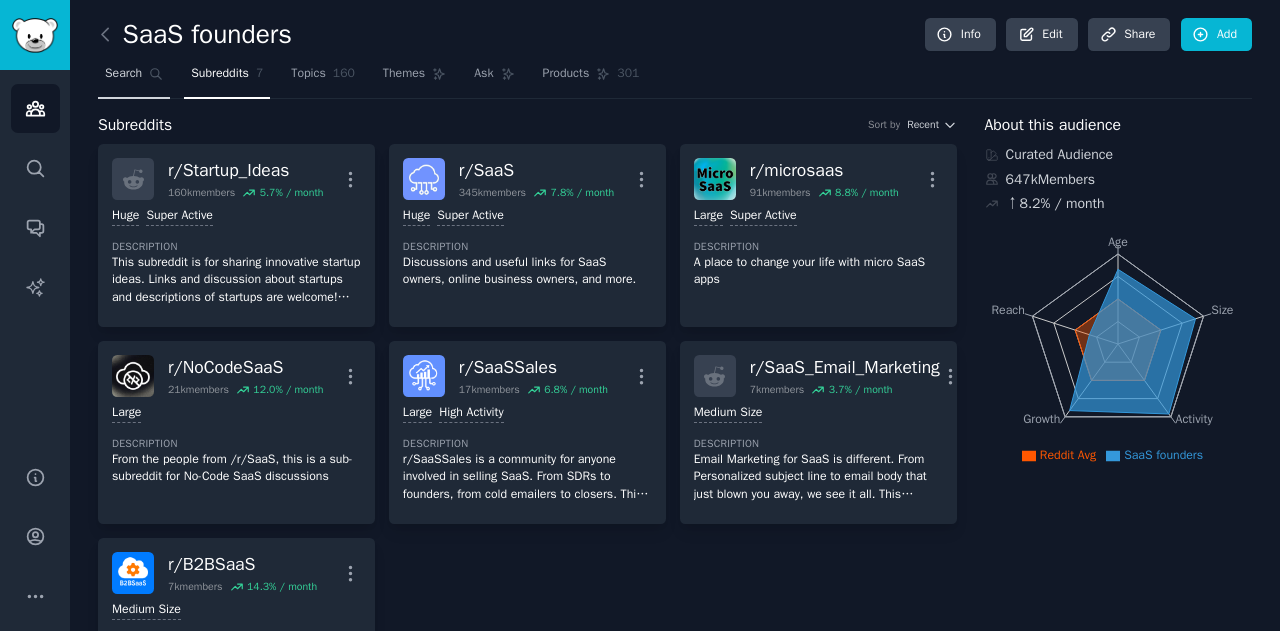 click on "Search" at bounding box center [123, 74] 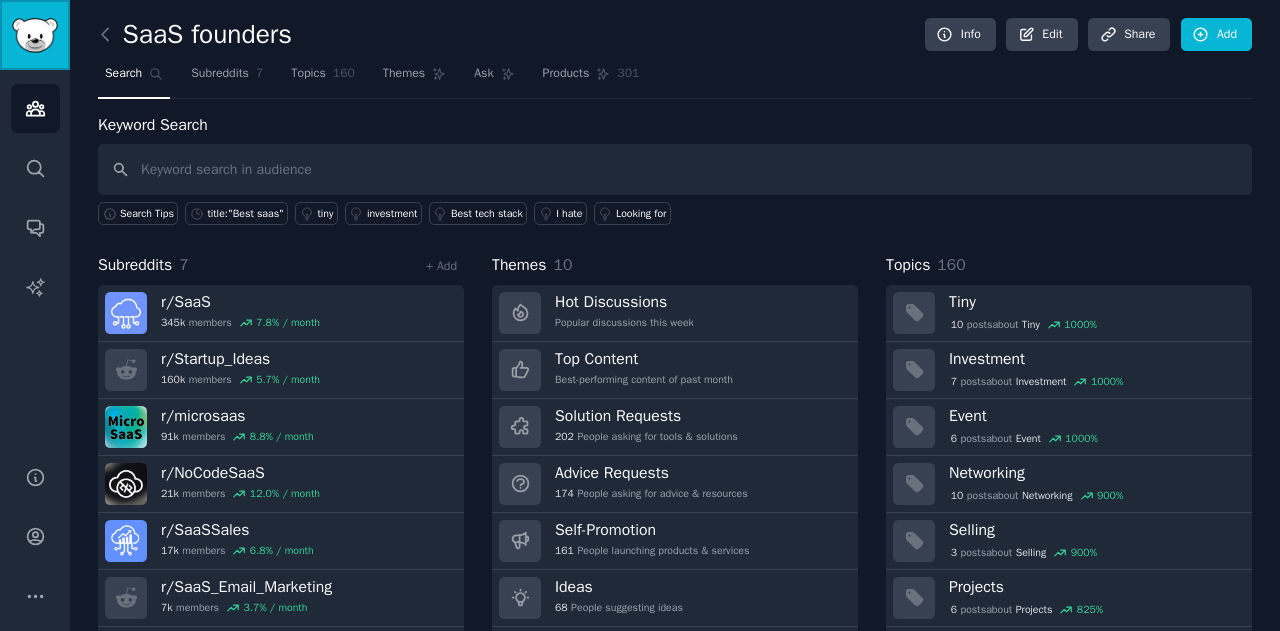 click at bounding box center [35, 35] 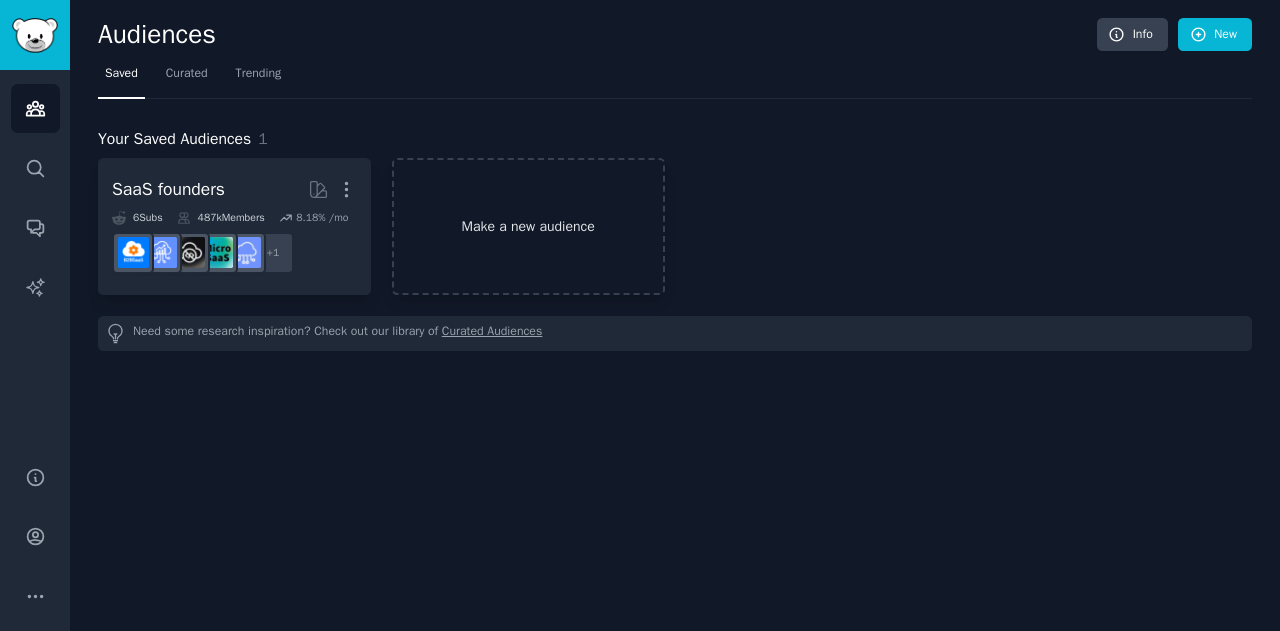 click on "Make a new audience" at bounding box center (528, 226) 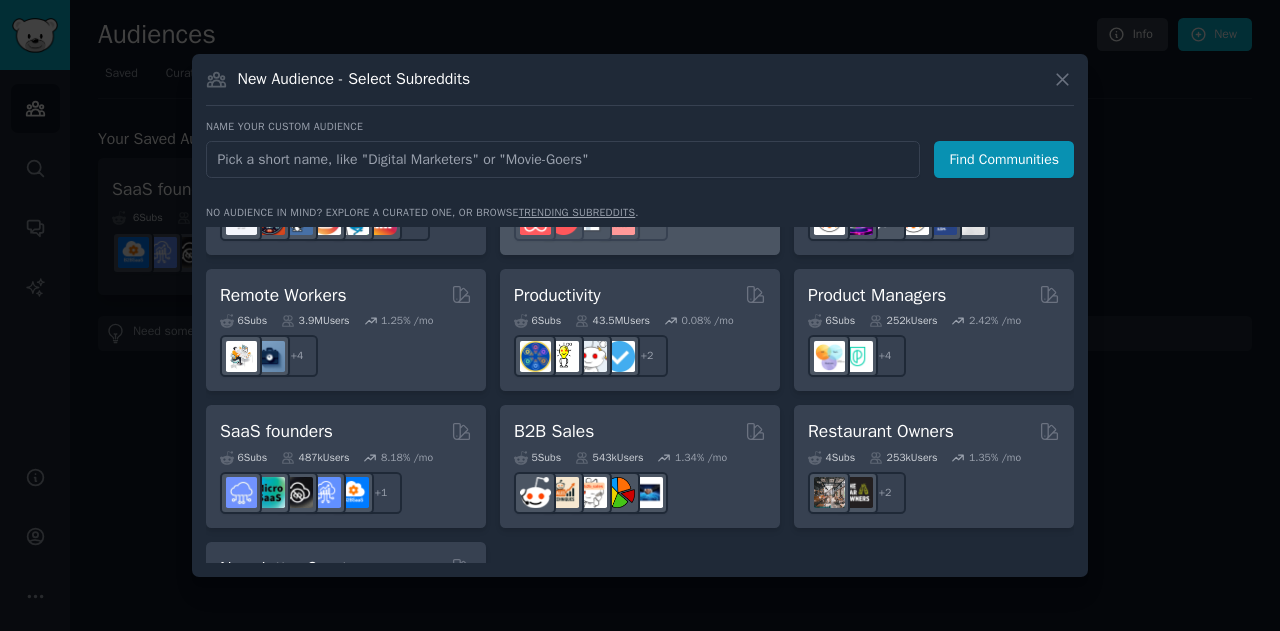 scroll, scrollTop: 1470, scrollLeft: 0, axis: vertical 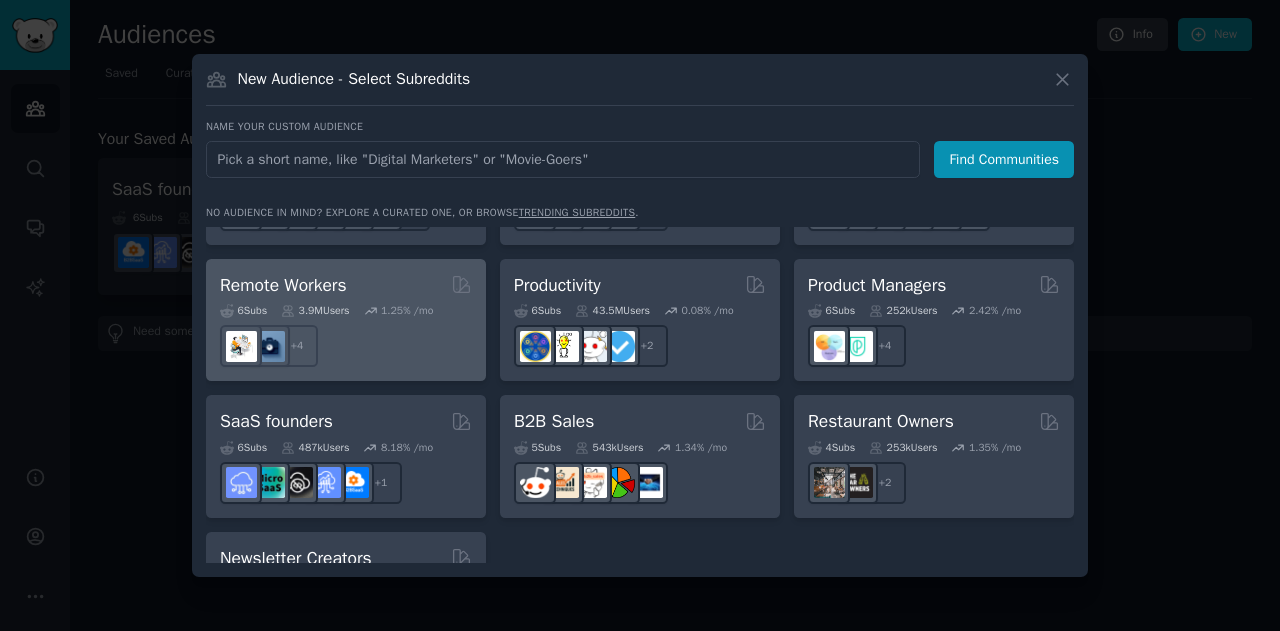click on "Remote Workers" at bounding box center [346, 285] 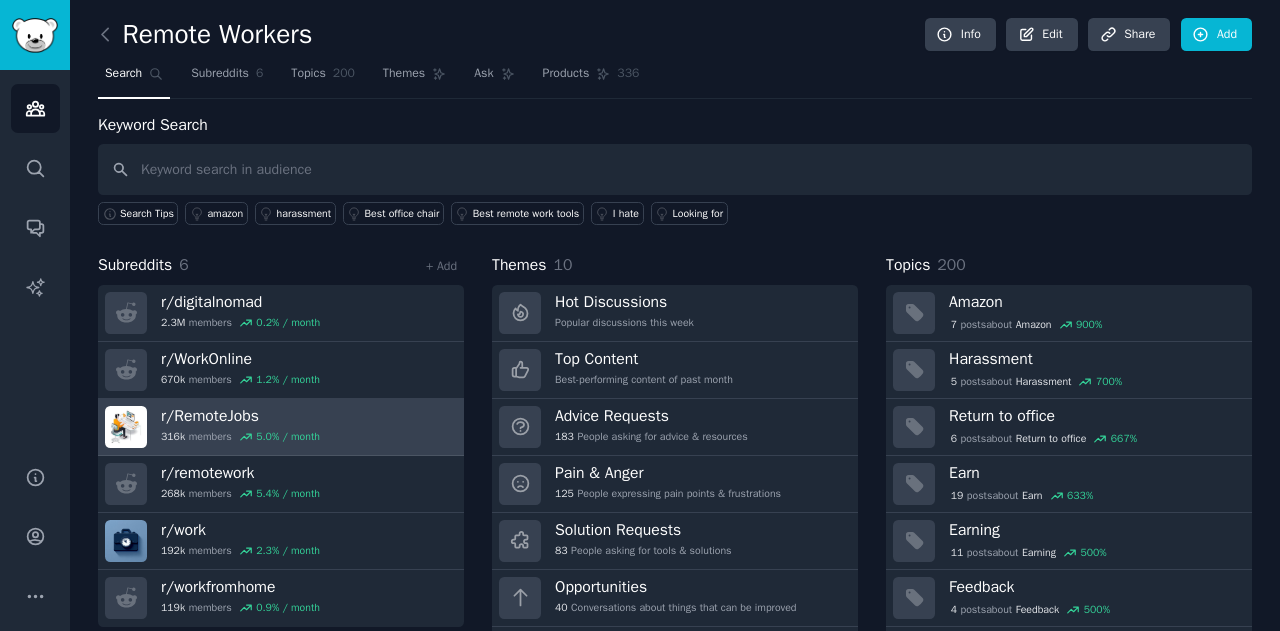 click on "r/ RemoteJobs" at bounding box center [240, 416] 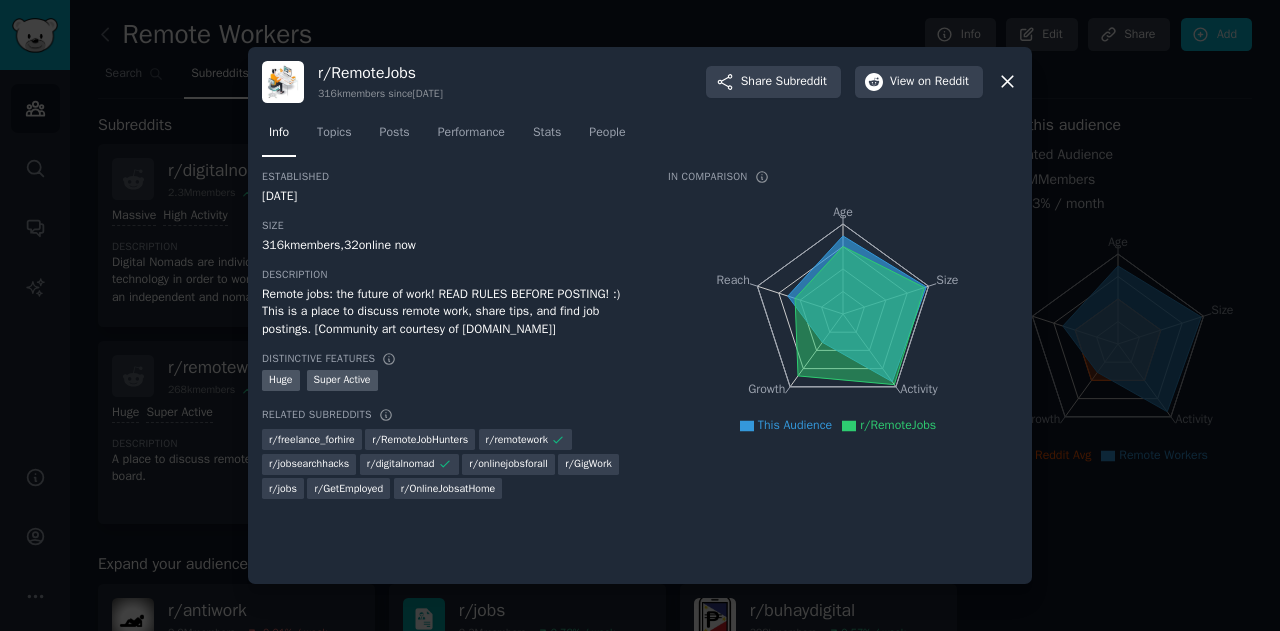 click 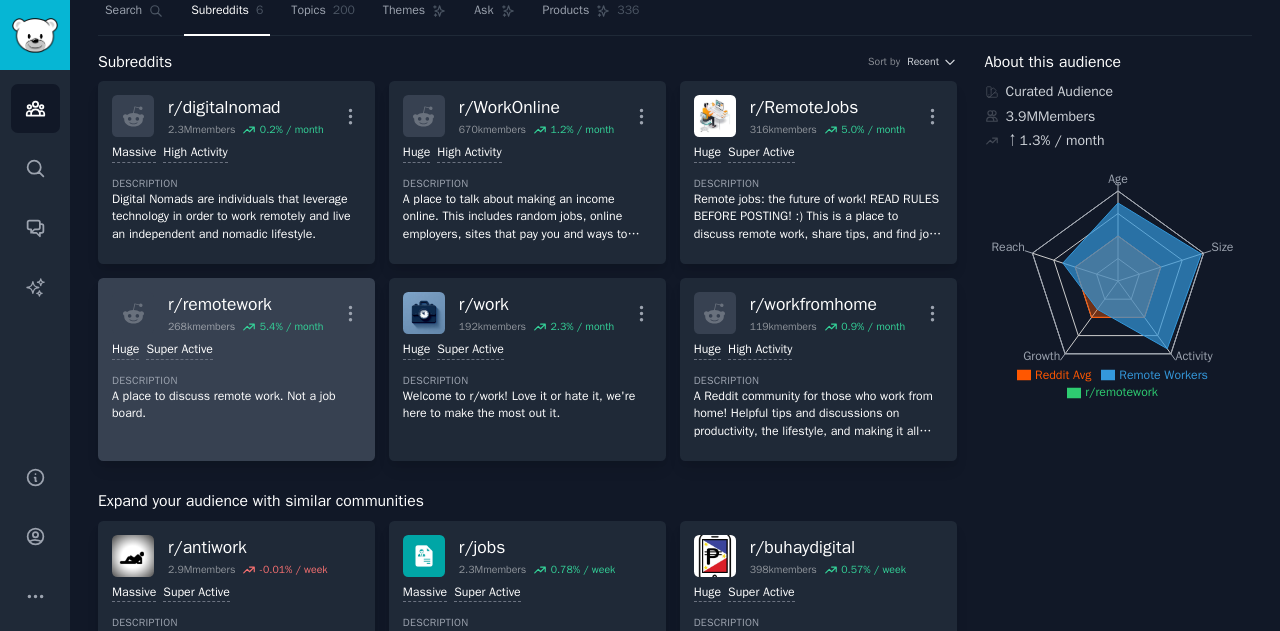 scroll, scrollTop: 0, scrollLeft: 0, axis: both 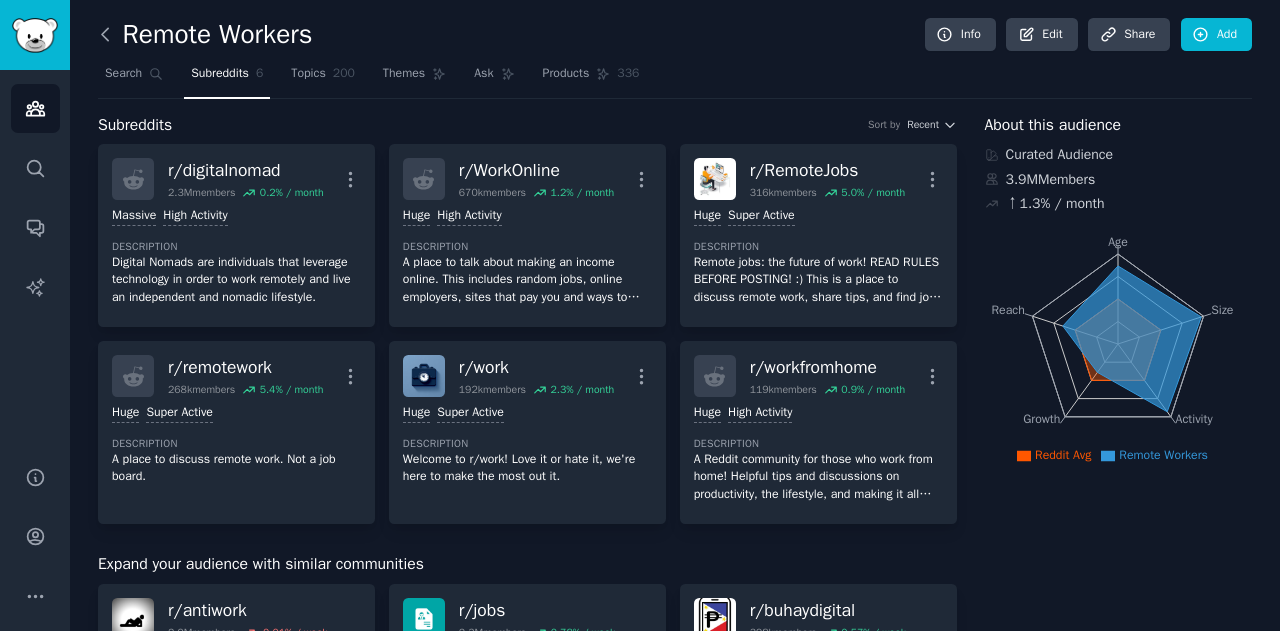 click 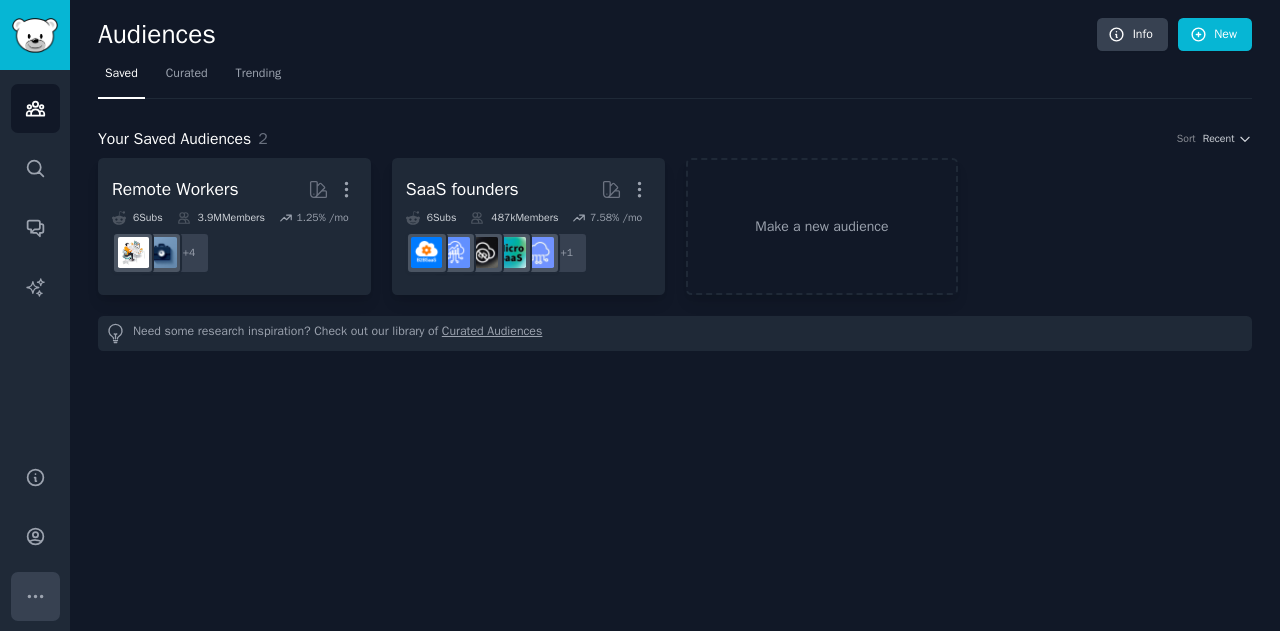 click 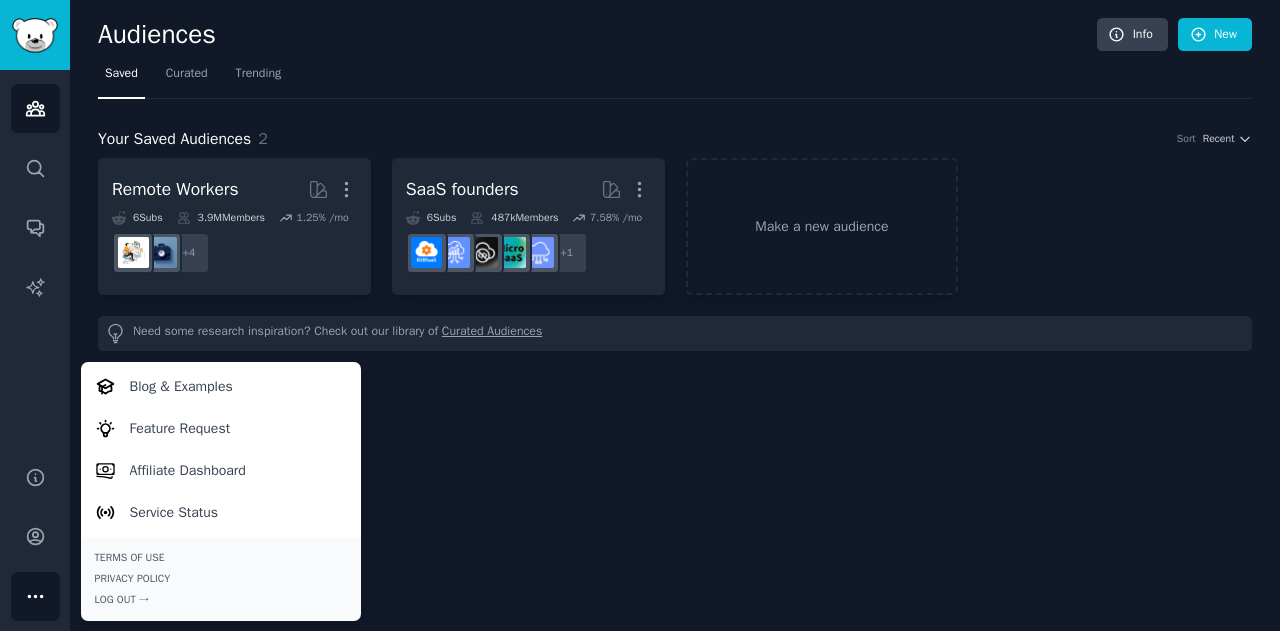 click on "Audiences Search Conversations AI Reports" at bounding box center (35, 256) 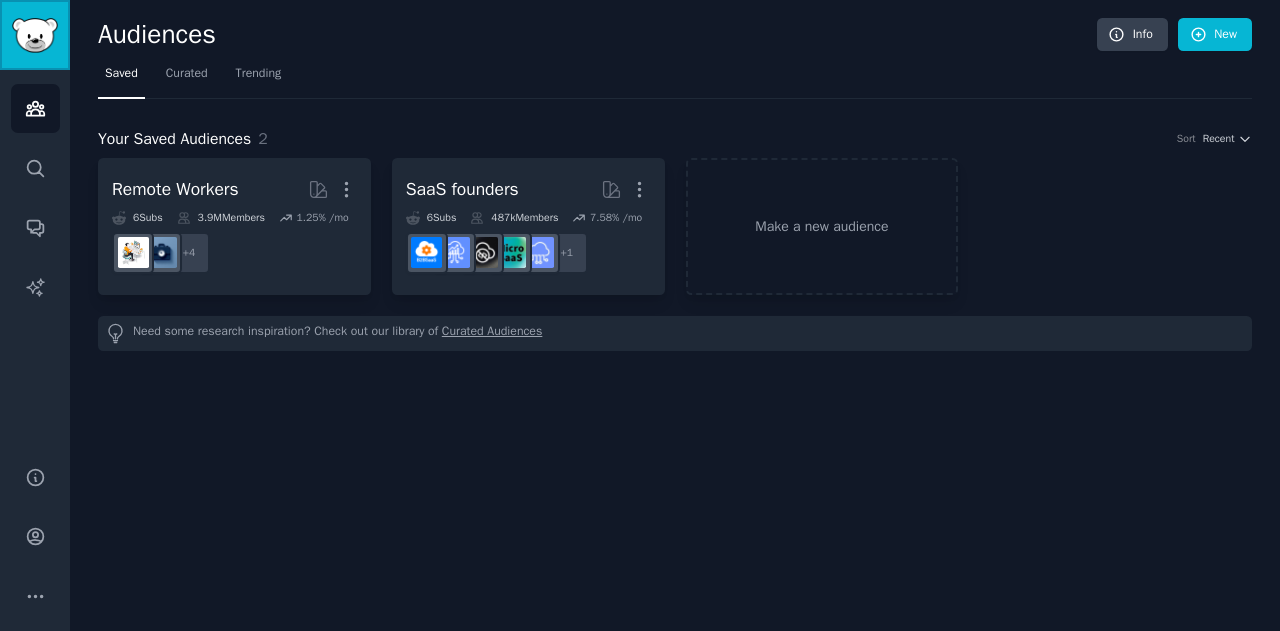 click at bounding box center (35, 35) 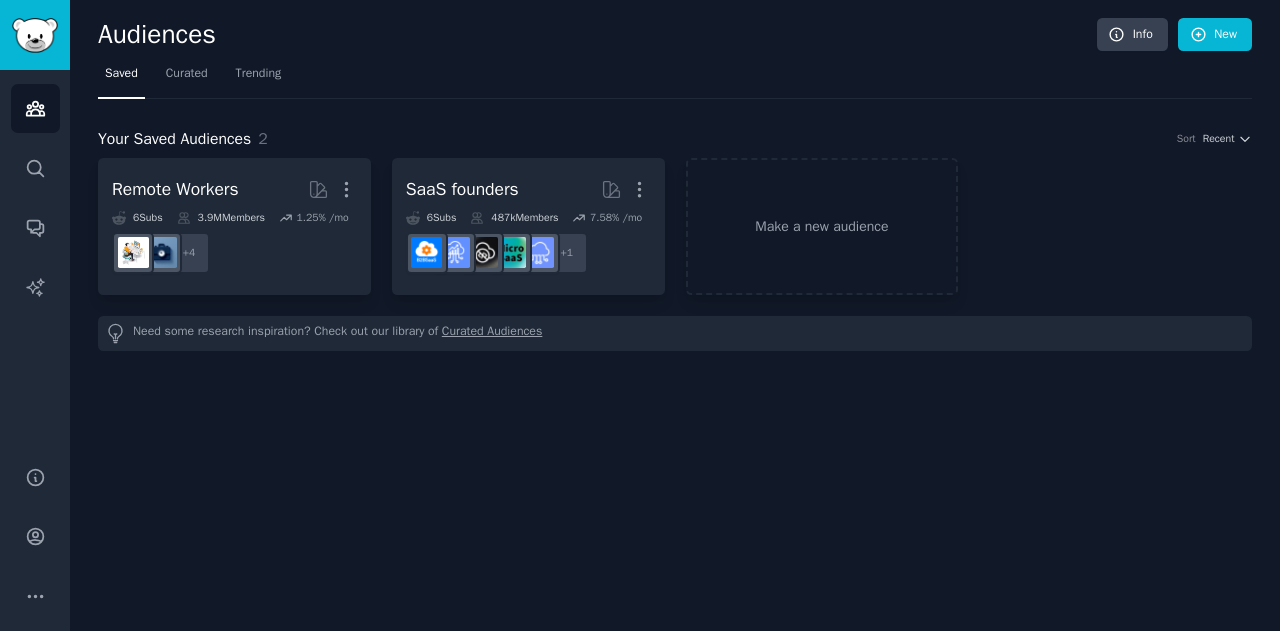 click on "Audiences" at bounding box center (597, 35) 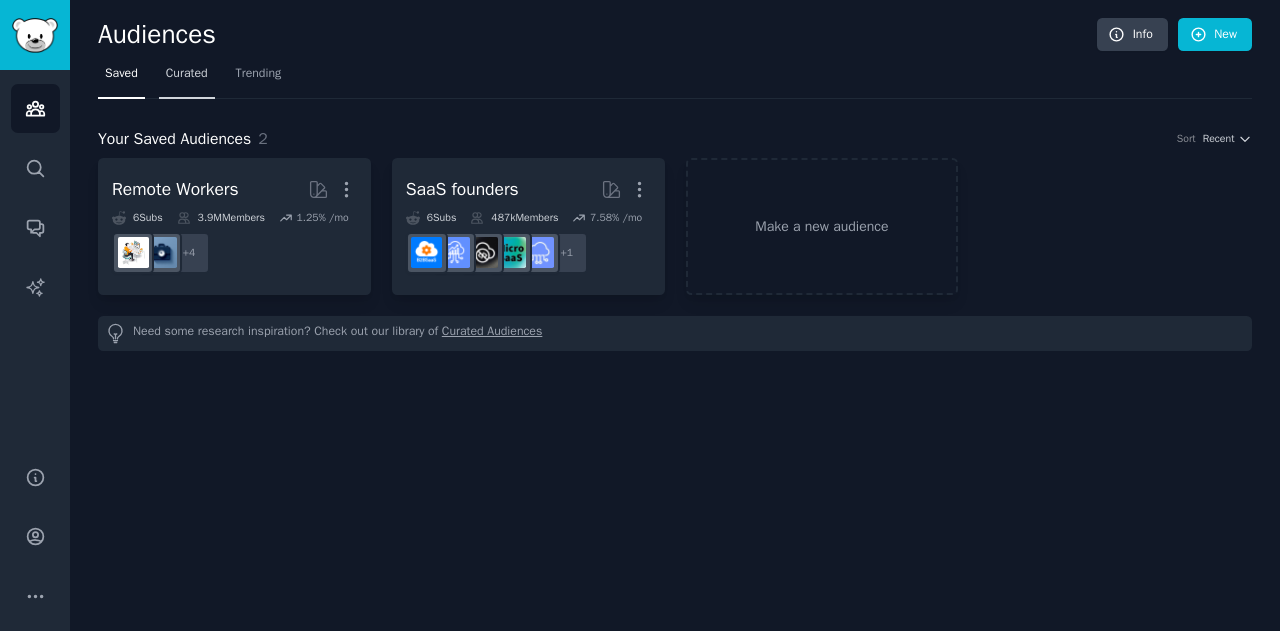 click on "Curated" at bounding box center (187, 74) 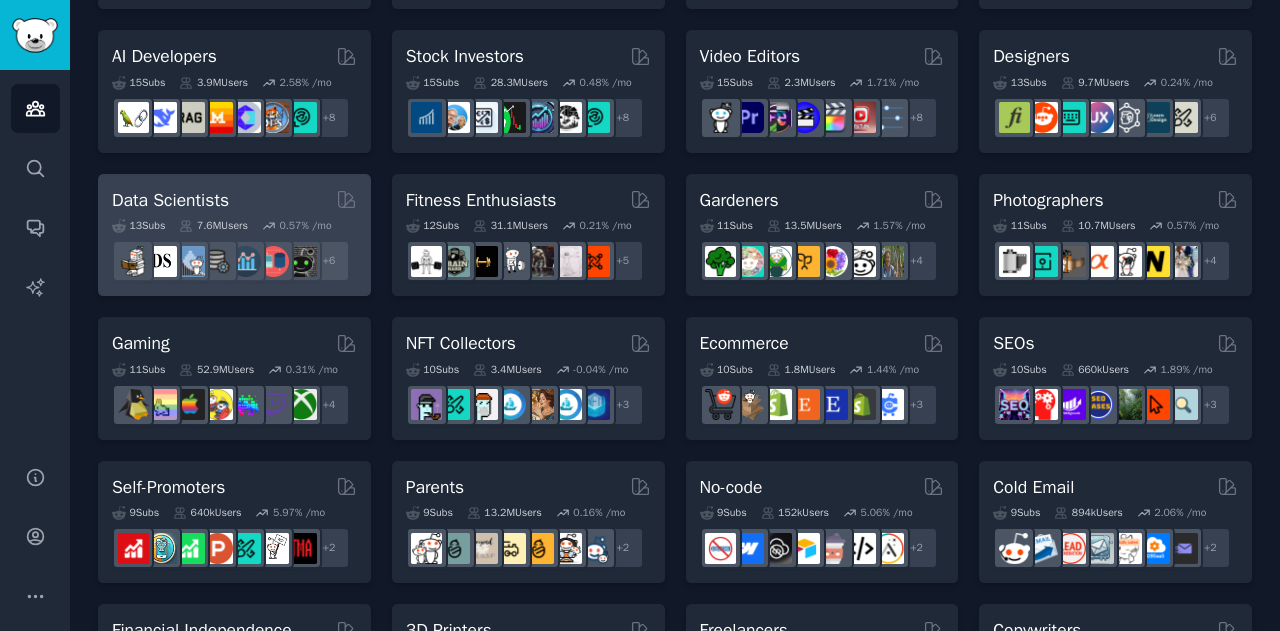 scroll, scrollTop: 0, scrollLeft: 0, axis: both 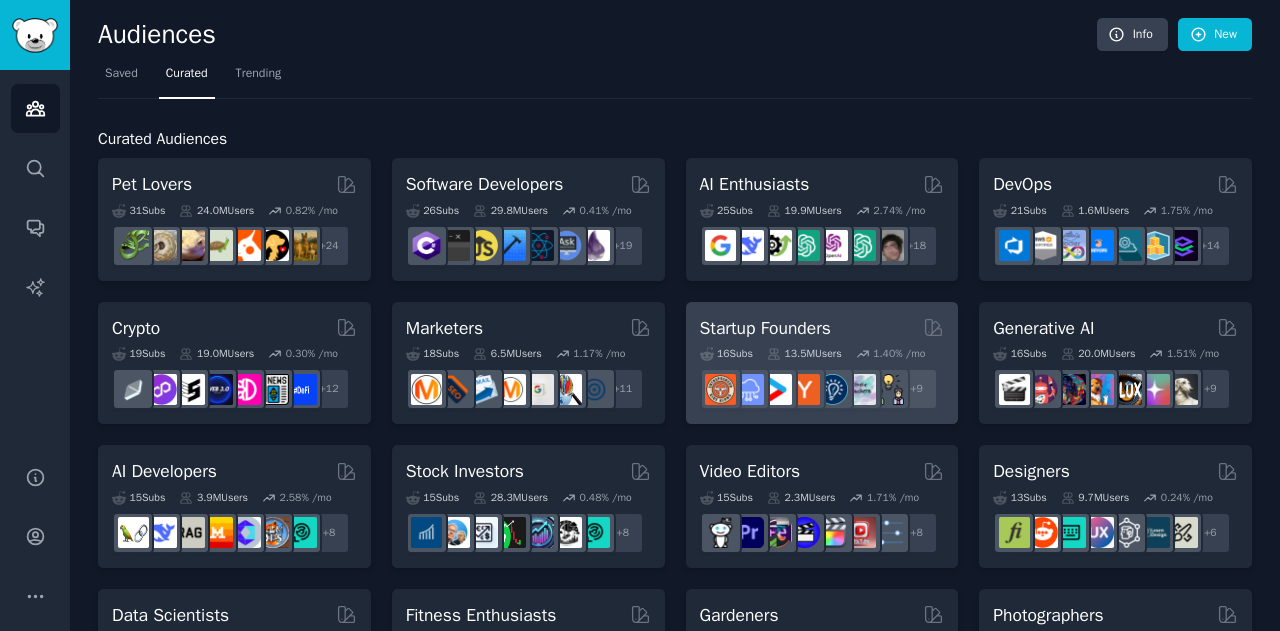 click on "16  Sub s 13.5M  Users 1.40 % /mo r/EntrepreneurRideAlong + 9" at bounding box center (822, 375) 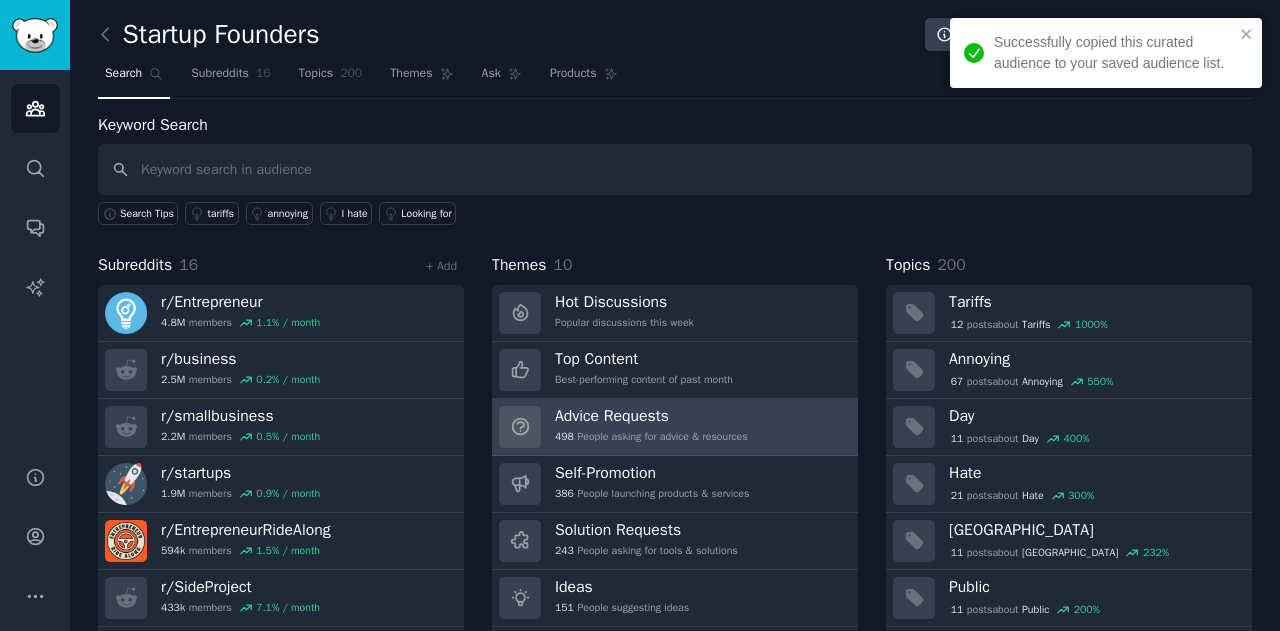 scroll, scrollTop: 54, scrollLeft: 0, axis: vertical 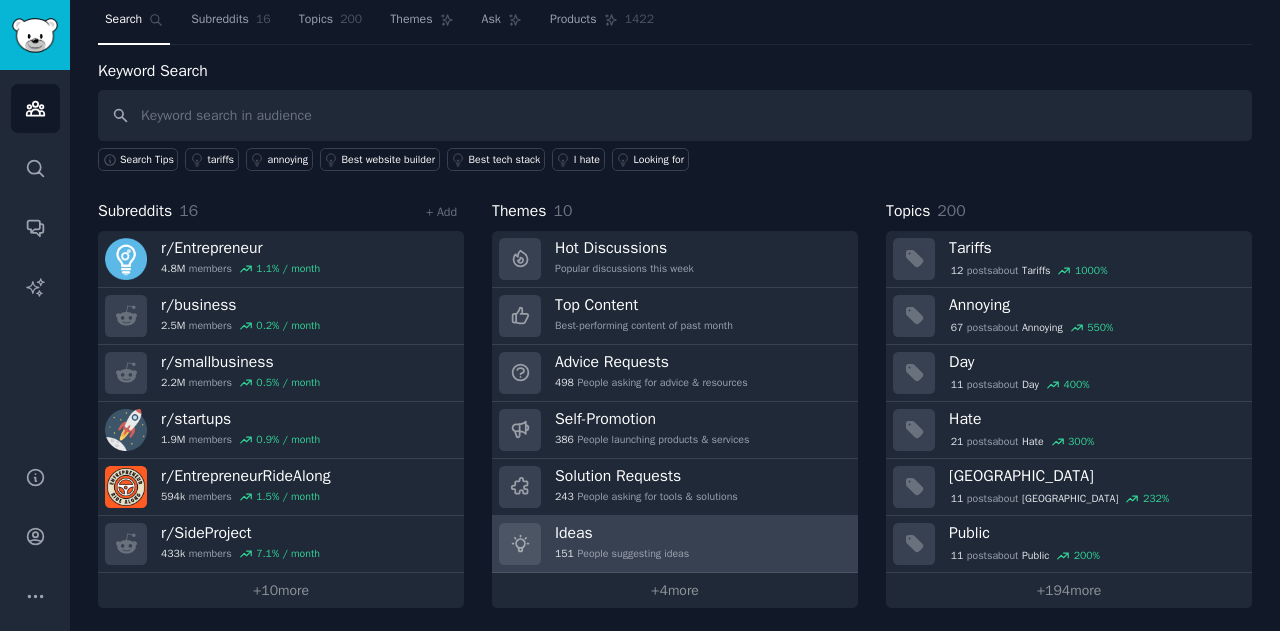click on "Ideas" at bounding box center (622, 533) 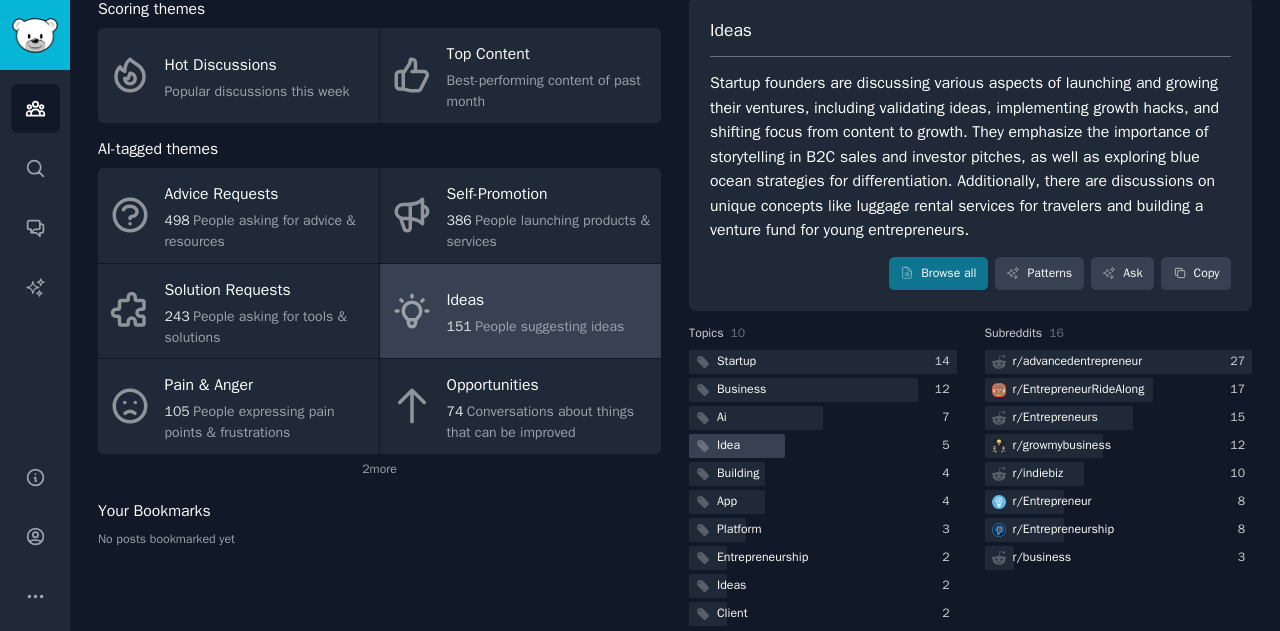 scroll, scrollTop: 140, scrollLeft: 0, axis: vertical 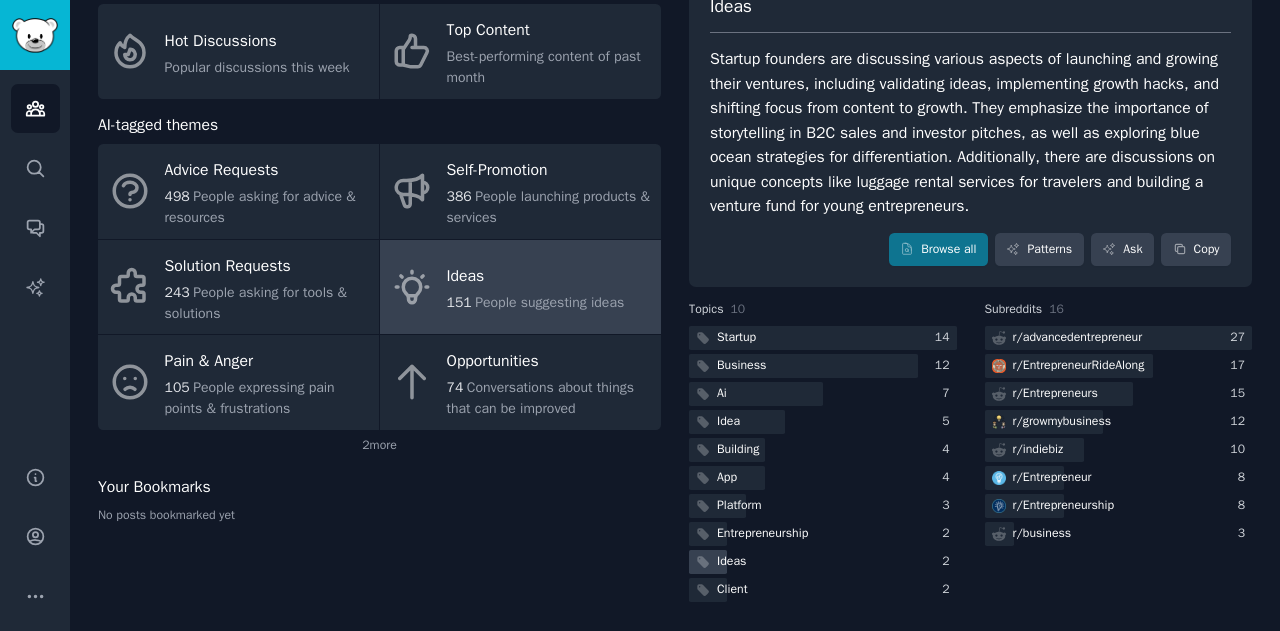 click on "Ideas" at bounding box center (823, 562) 